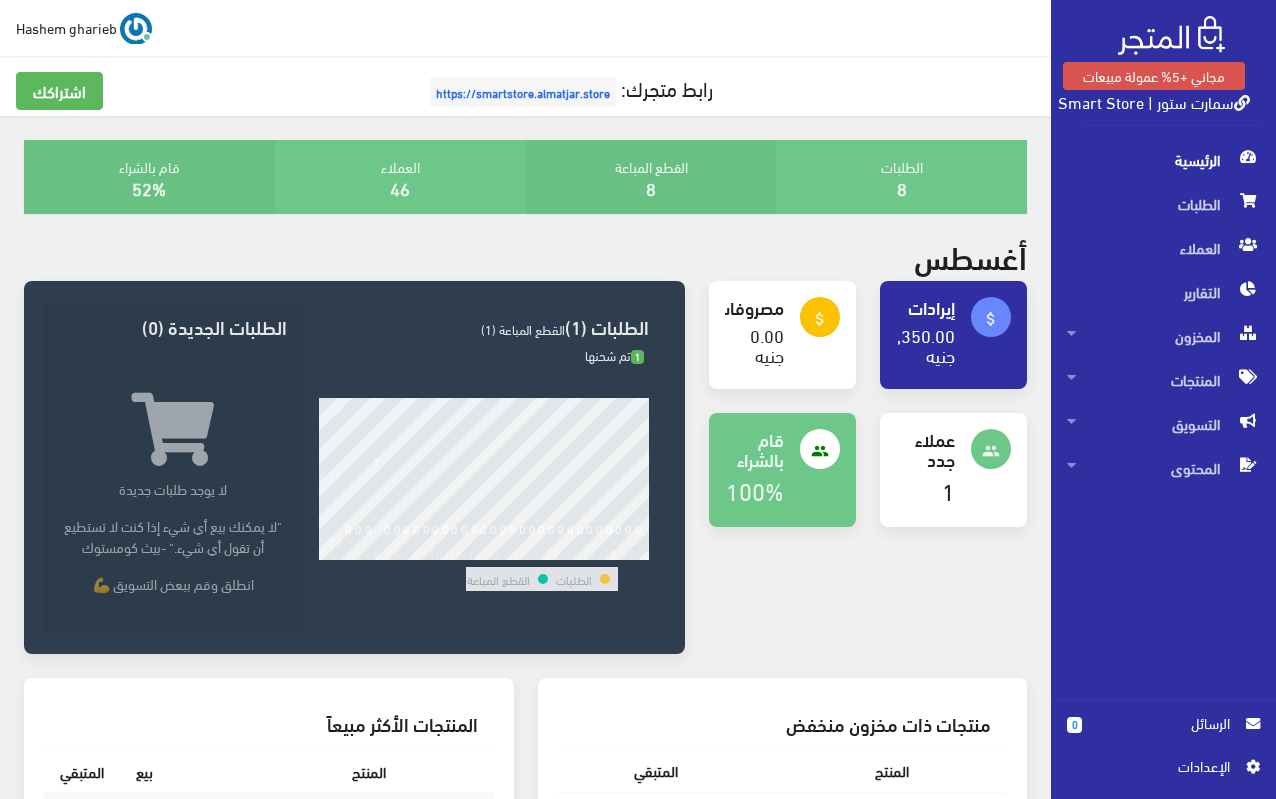 scroll, scrollTop: 93, scrollLeft: 0, axis: vertical 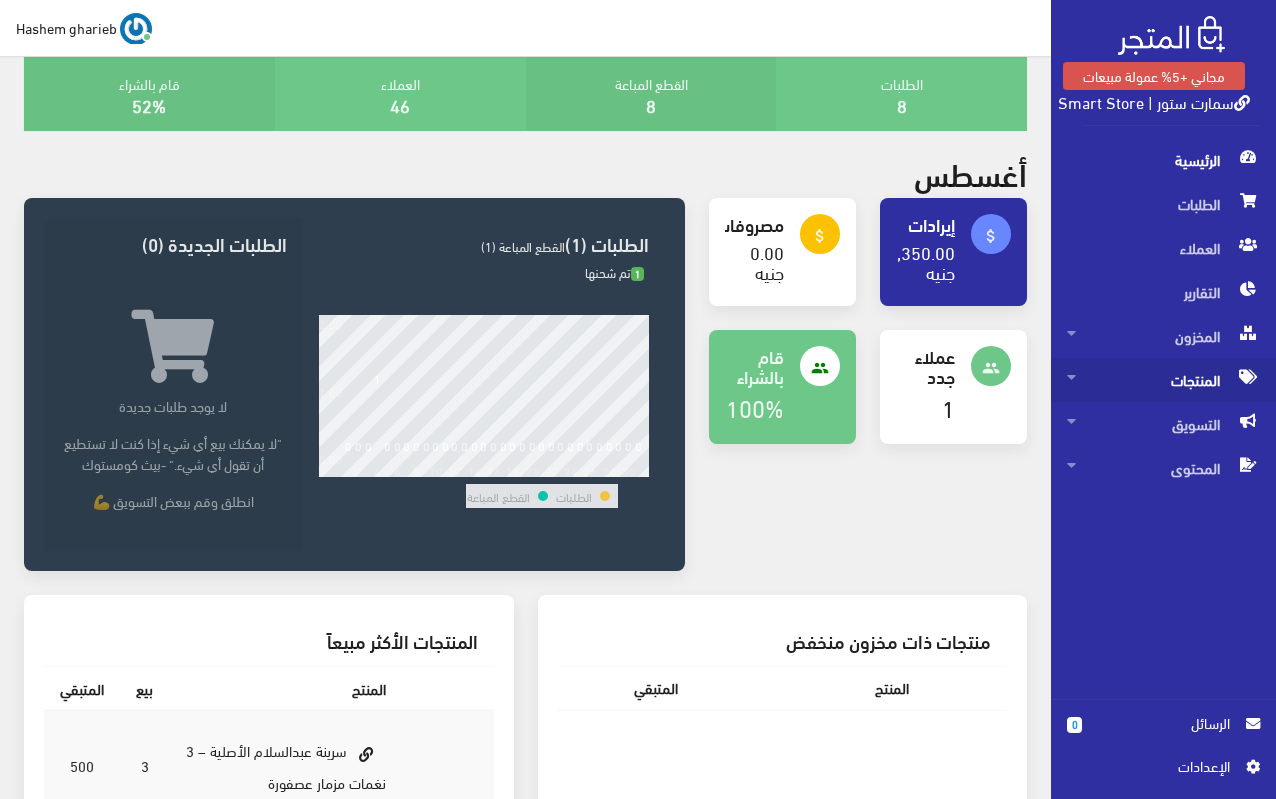 click on "المنتجات" at bounding box center [1163, 380] 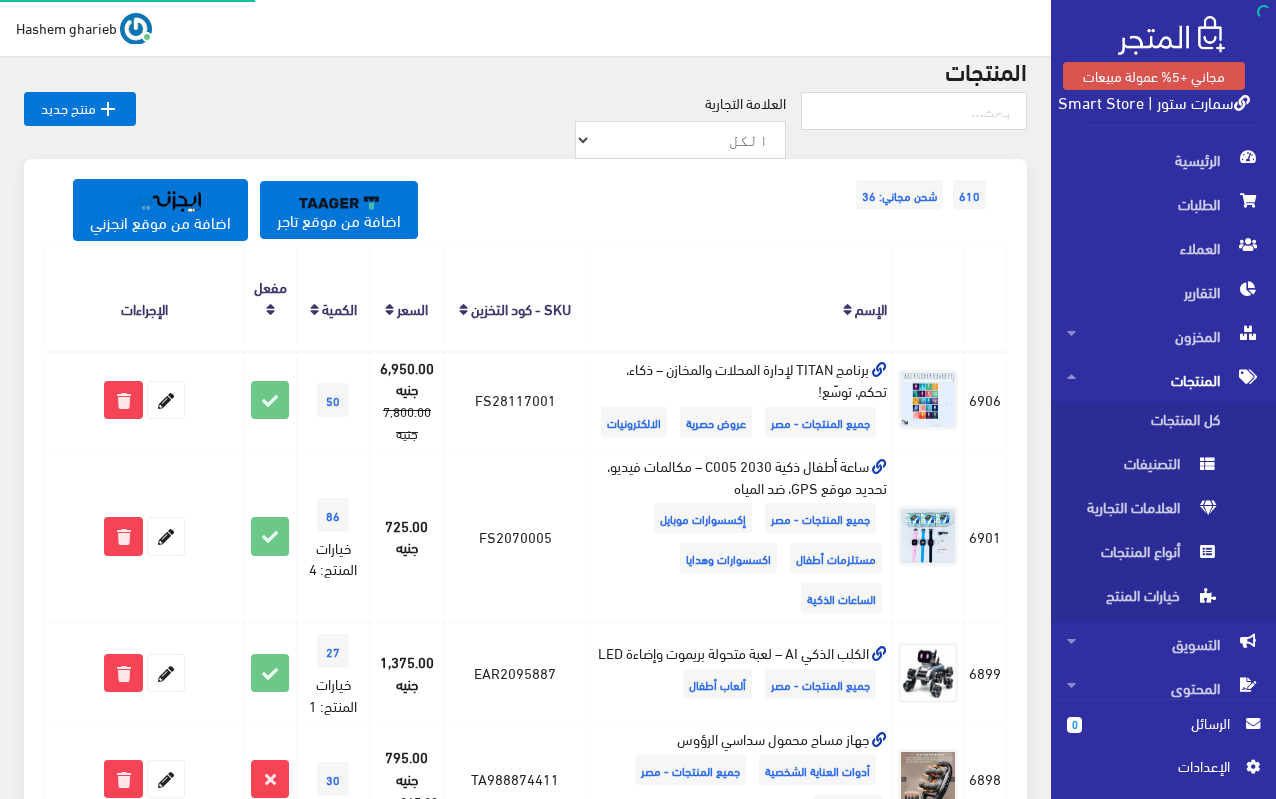 scroll, scrollTop: 0, scrollLeft: 0, axis: both 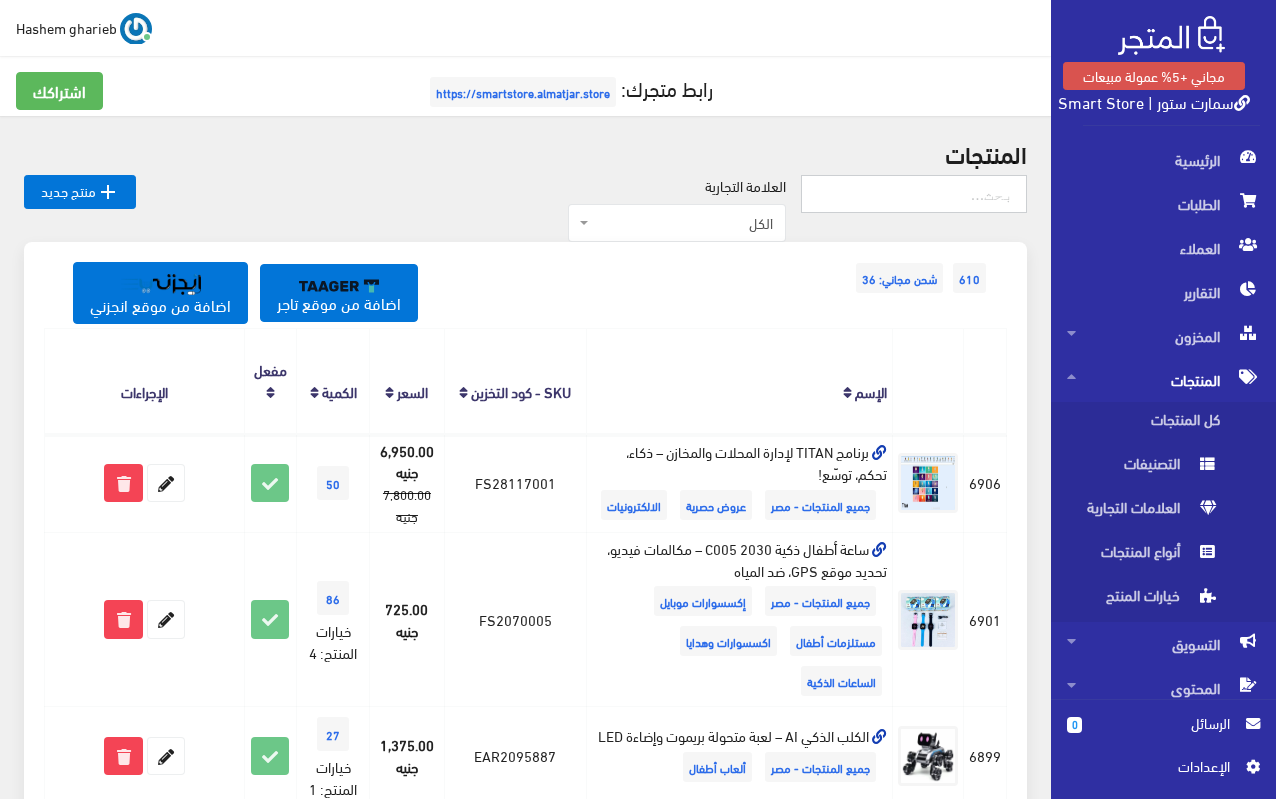 click at bounding box center (914, 194) 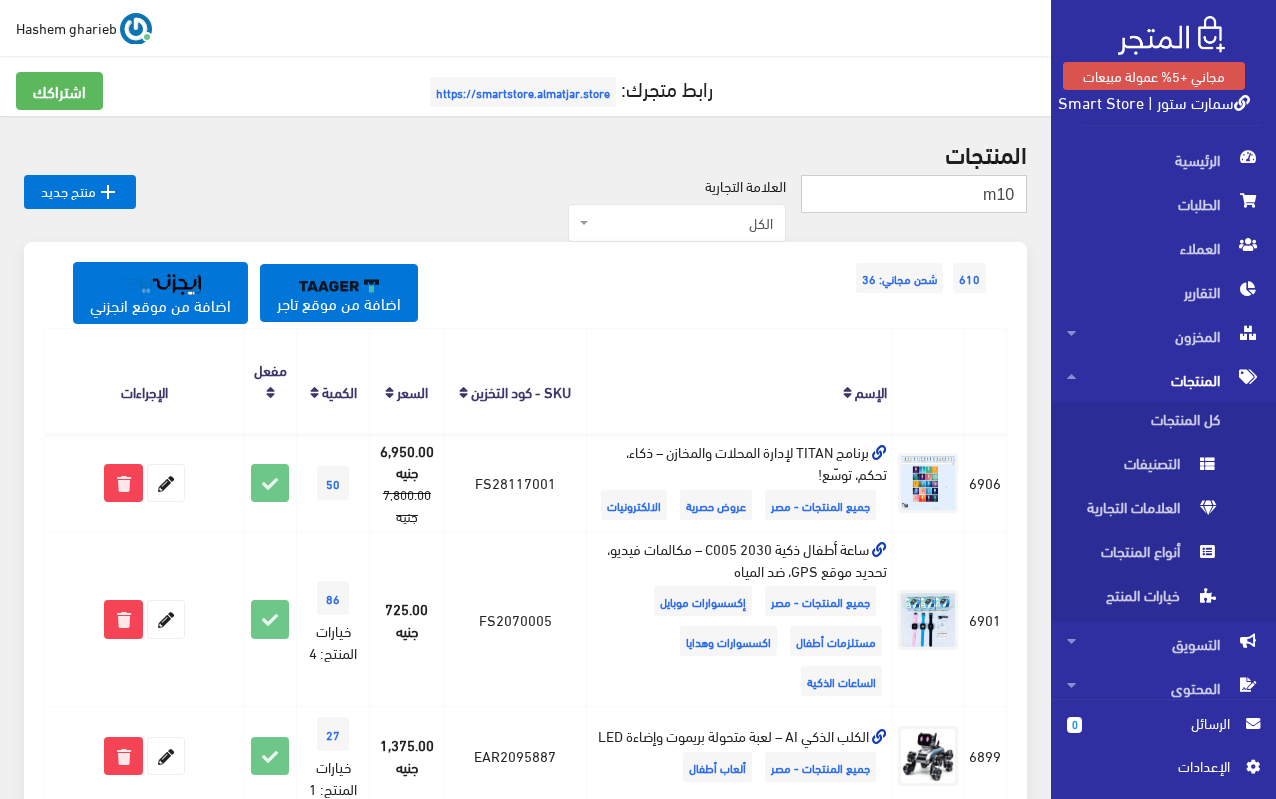 type on "m10" 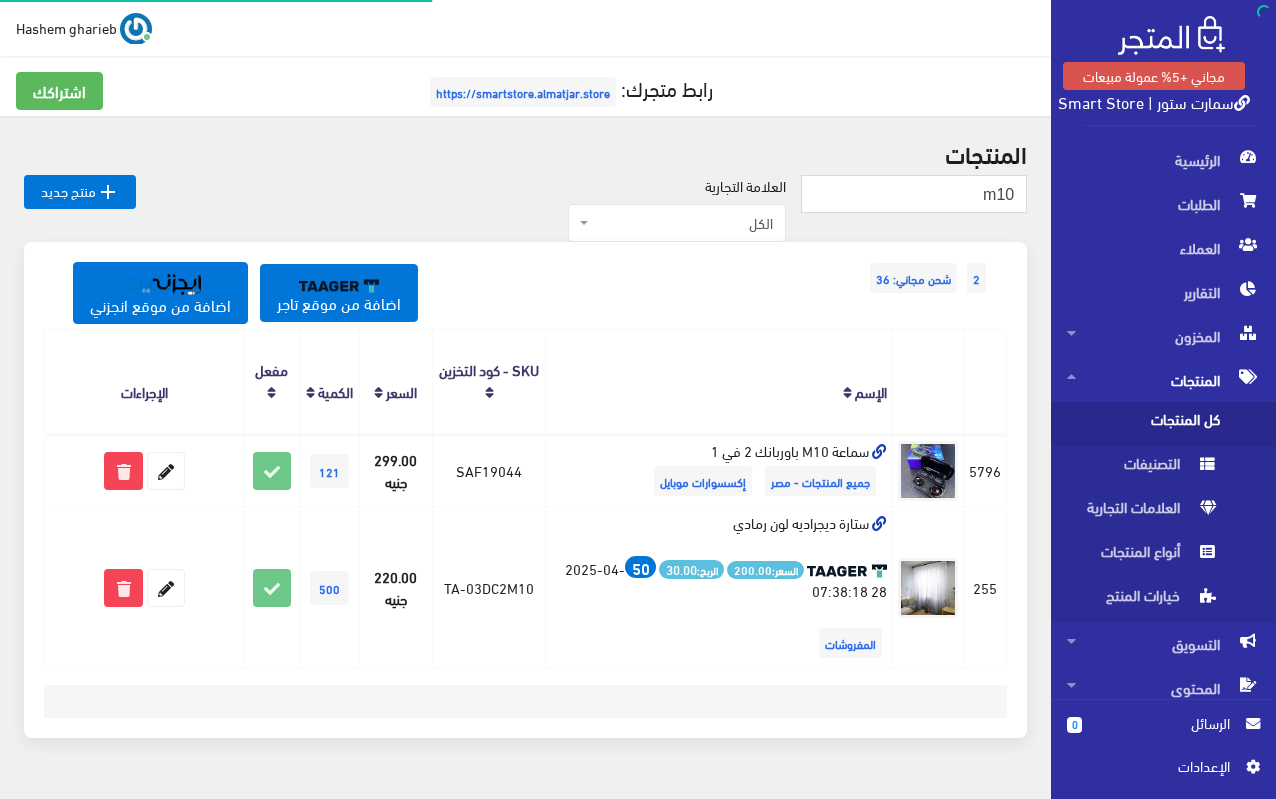scroll, scrollTop: 0, scrollLeft: 0, axis: both 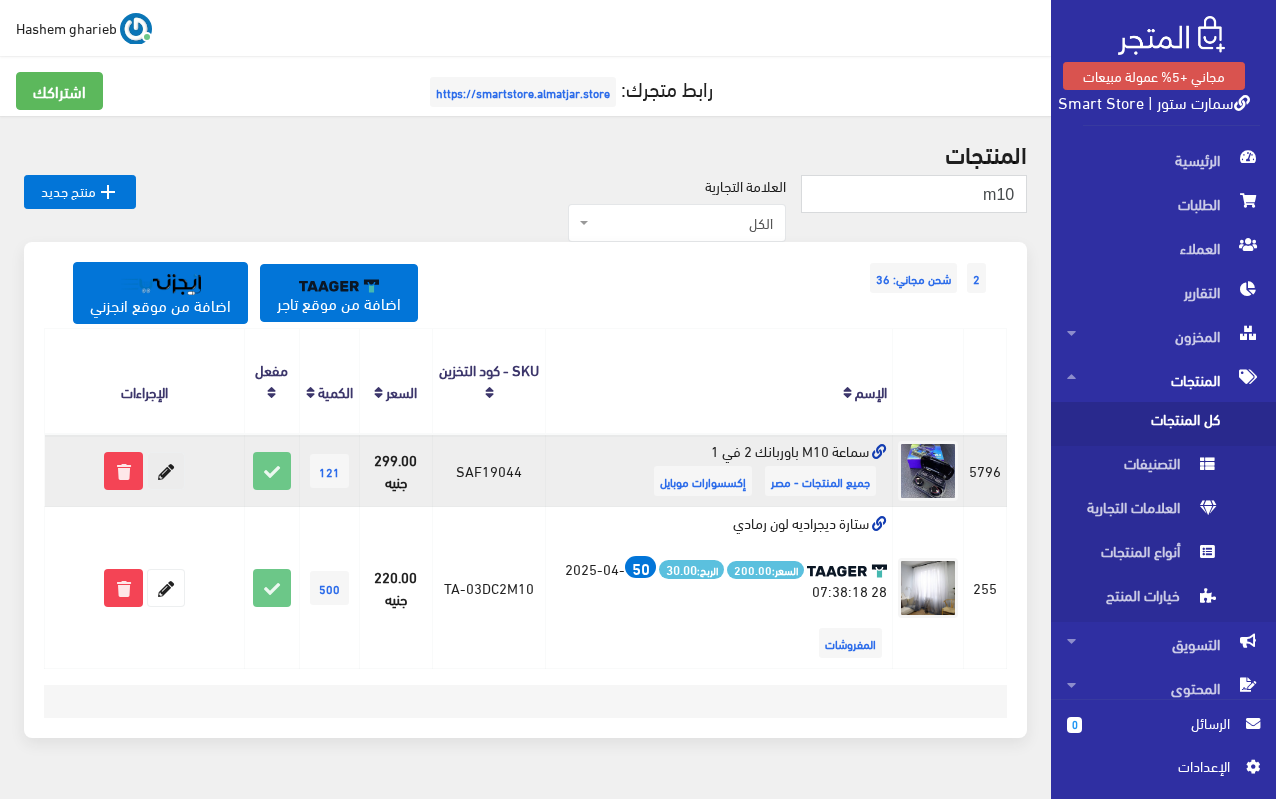 click at bounding box center [166, 471] 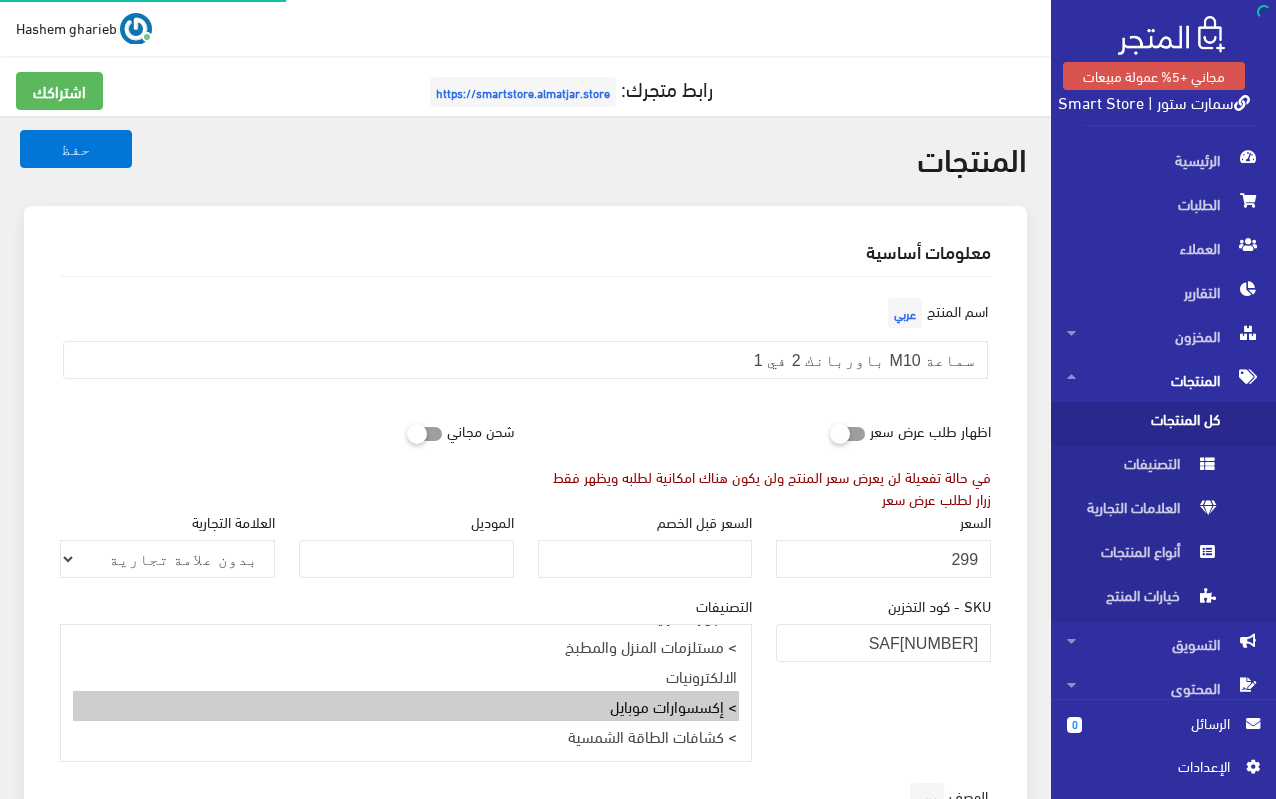select on "27" 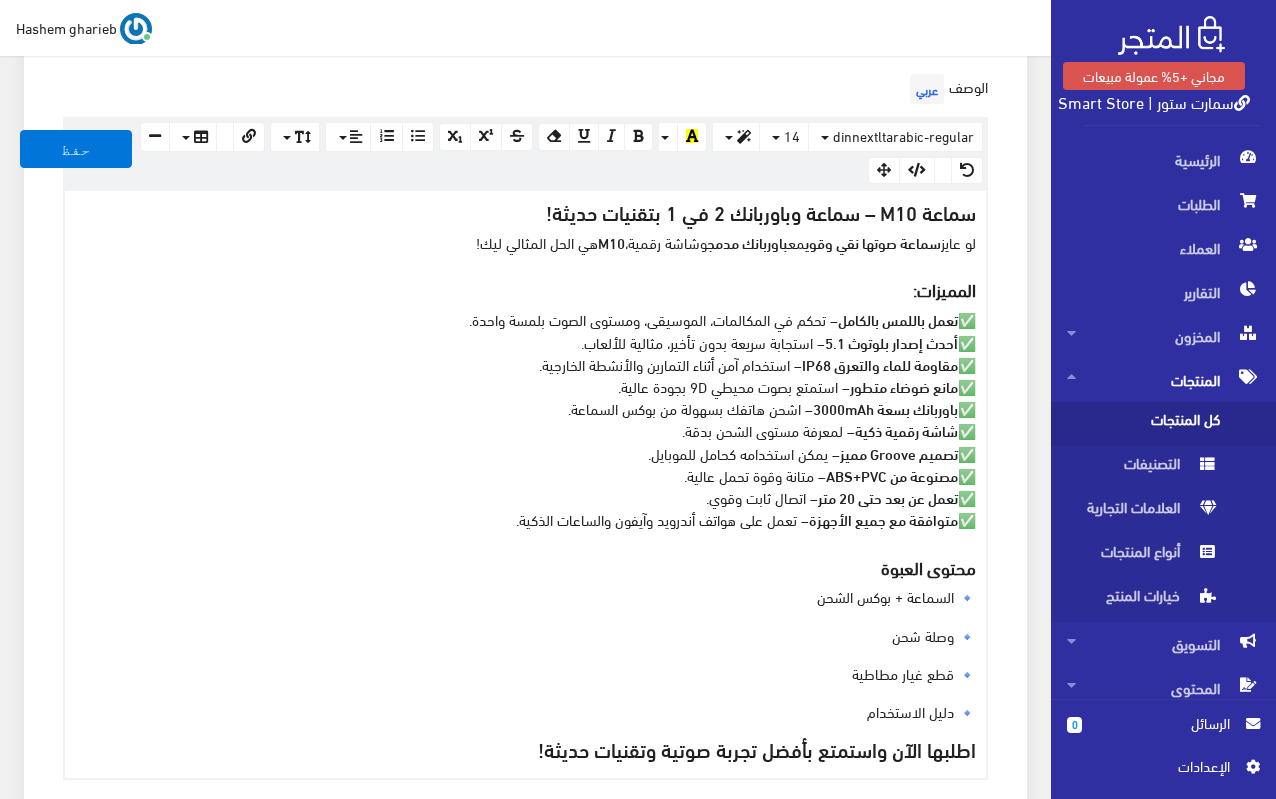 scroll, scrollTop: 600, scrollLeft: 0, axis: vertical 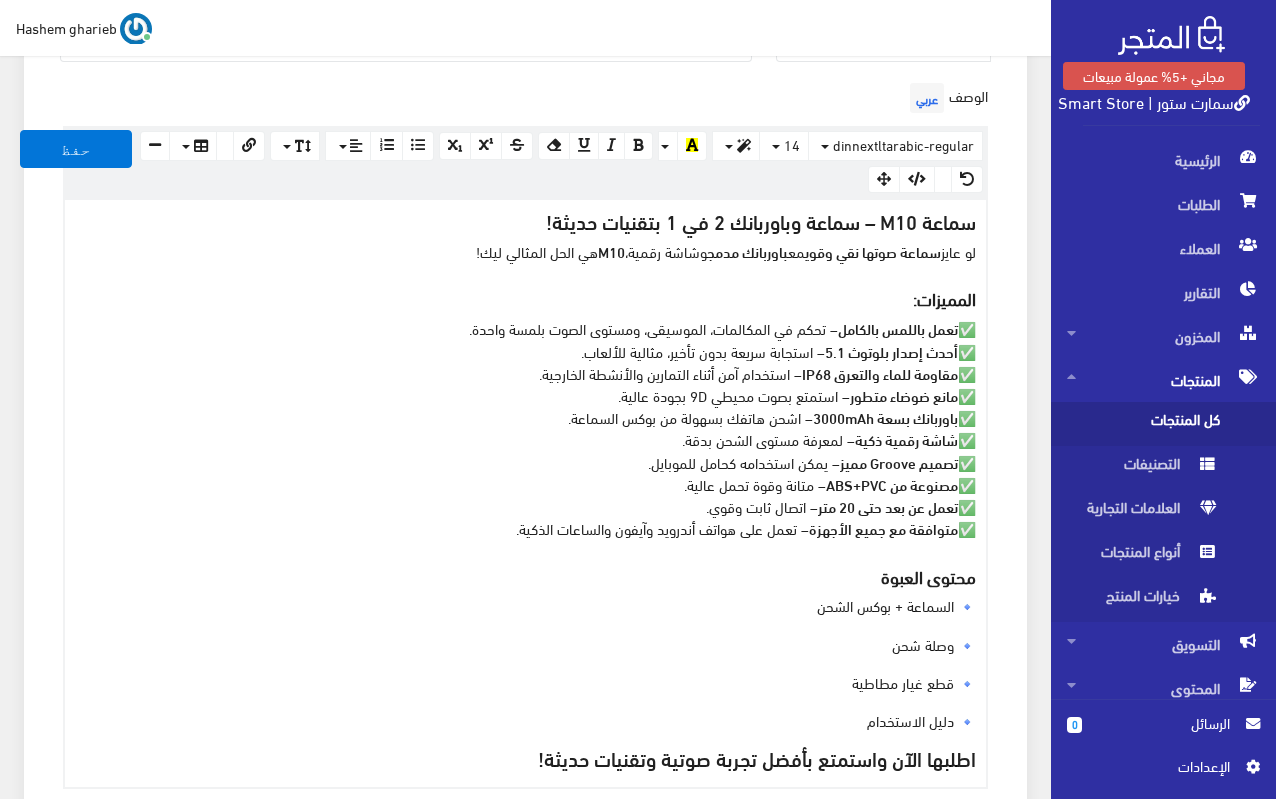click on "✅ تعمل باللمس بالكامل – تحكم في المكالمات، الموسيقى، ومستوى الصوت بلمسة واحدة.
✅ أحدث إصدار بلوتوث 5.1 – استجابة سريعة بدون تأخير، مثالية للألعاب.
✅ مقاومة للماء والتعرق IP68 – استخدام آمن أثناء التمارين والأنشطة الخارجية.
✅ مانع ضوضاء متطور – استمتع بصوت محيطي 9D بجودة عالية.
✅ باوربانك بسعة 3000mAh – اشحن هاتفك بسهولة من بوكس السماعة.
✅ شاشة رقمية ذكية – لمعرفة مستوى الشحن بدقة.
✅ تصميم Groove مميز – يمكن استخدامه كحامل للموبايل.
✅ مصنوعة من ABS+PVC – متانة وقوة تحمل عالية.
✅ تعمل عن بعد حتى 20 متر – اتصال ثابت وقوي.
✅ متوافقة مع جميع الأجهزة" at bounding box center (525, 428) 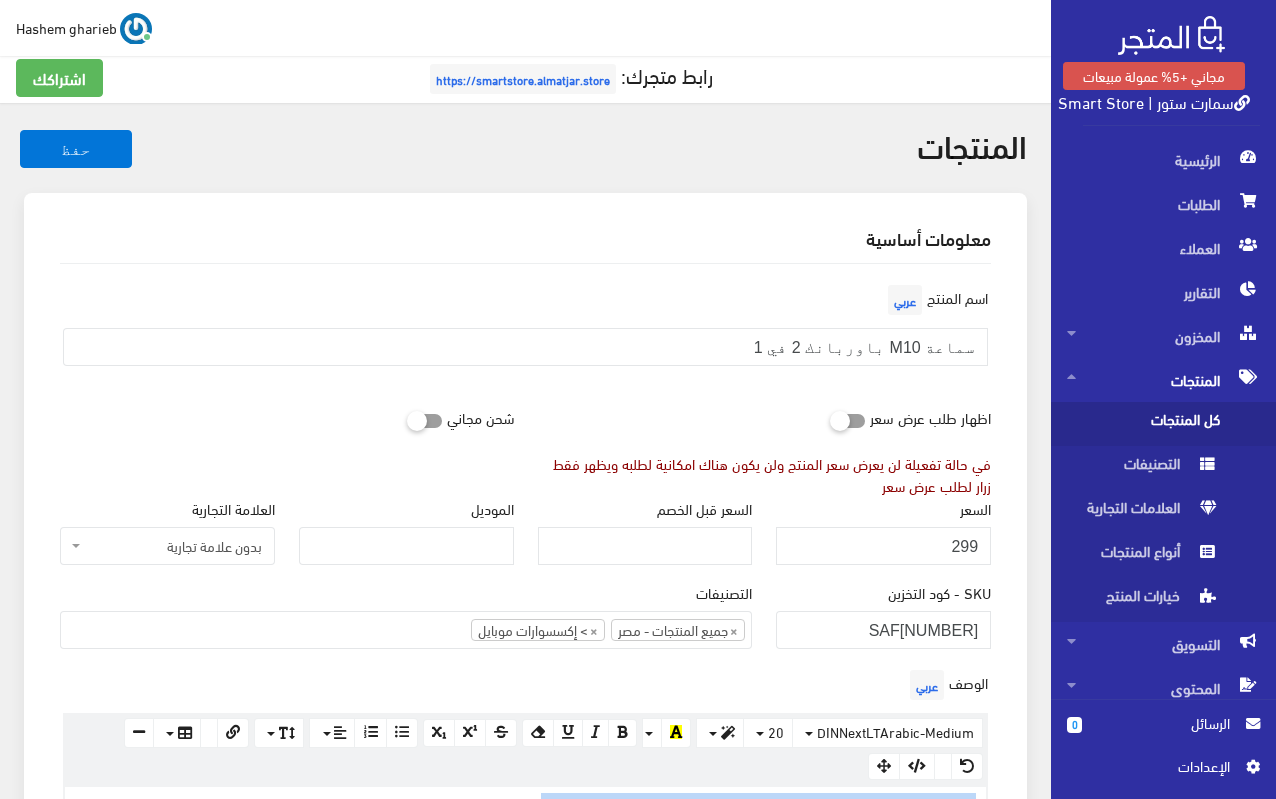 scroll, scrollTop: 0, scrollLeft: 0, axis: both 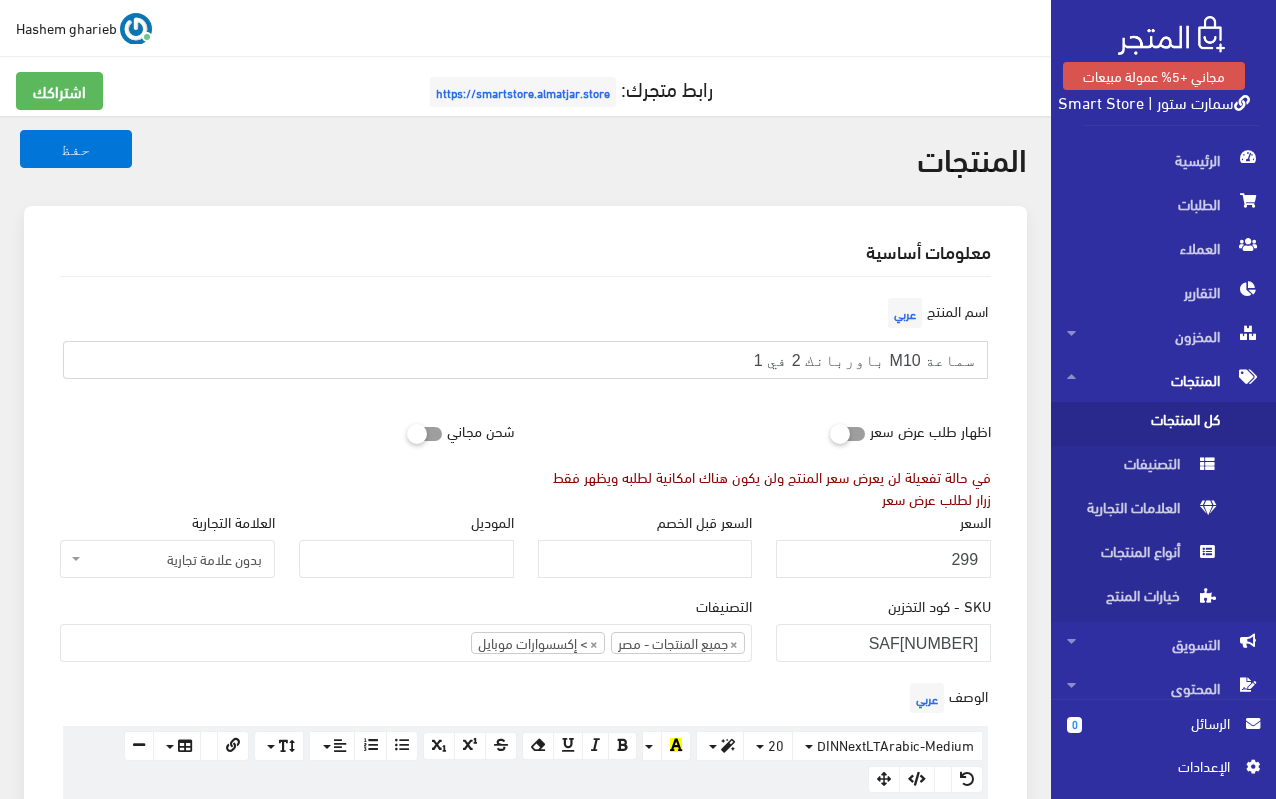 click on "سماعة M10 باوربانك 2 في 1" at bounding box center [525, 360] 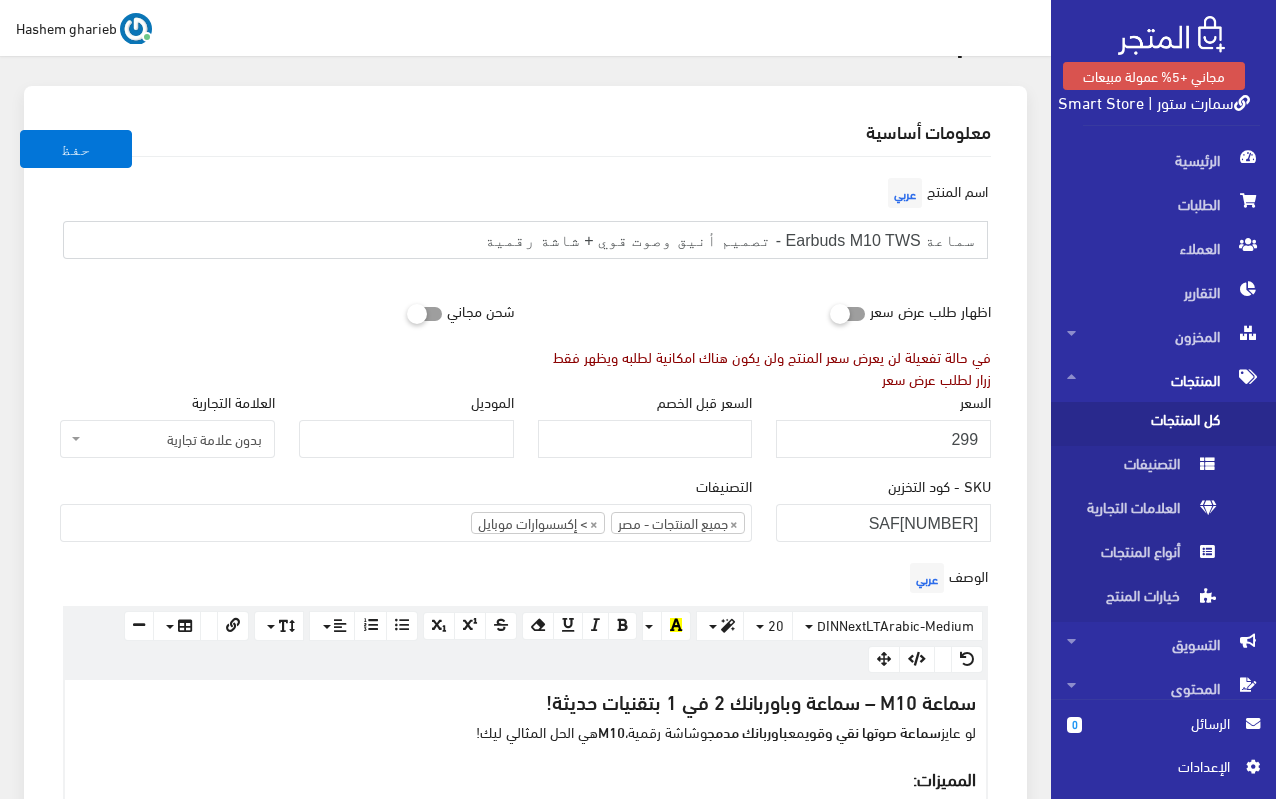 scroll, scrollTop: 200, scrollLeft: 0, axis: vertical 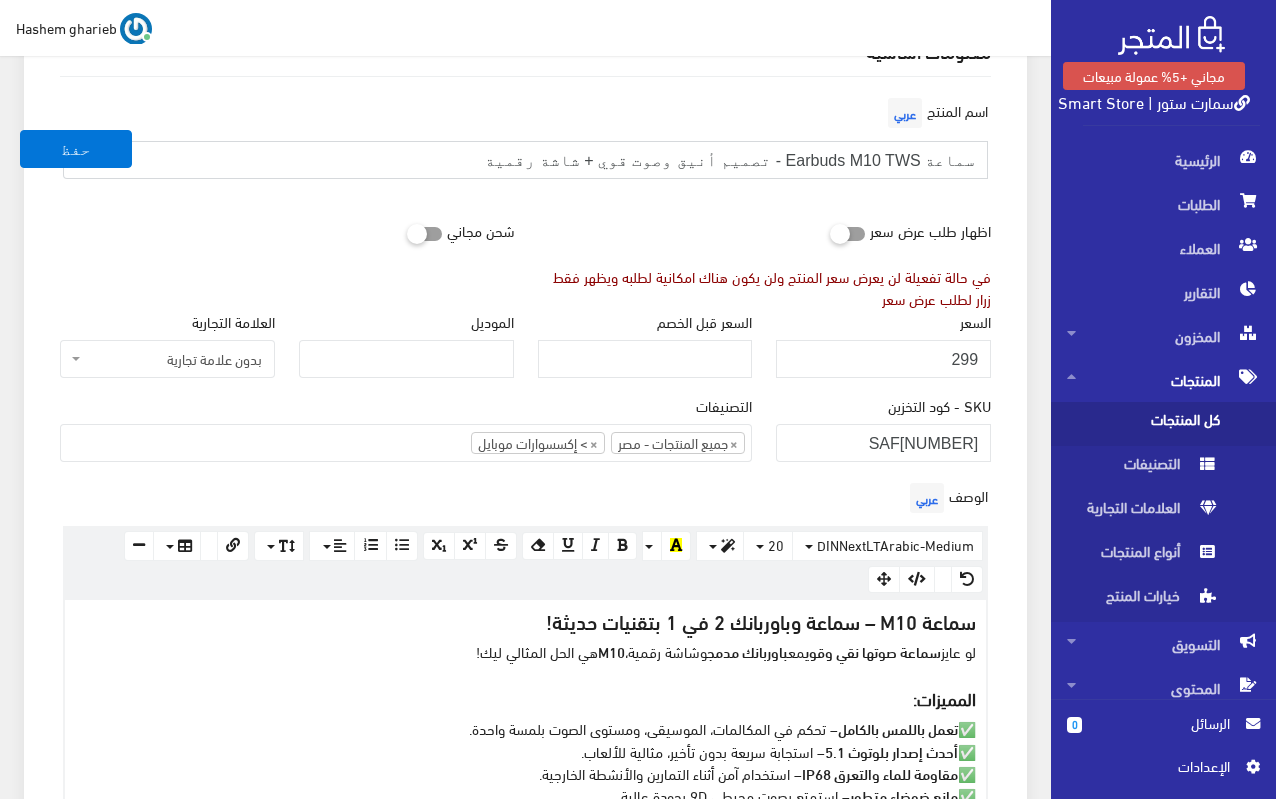 type on "سماعة Earbuds M10 TWS - تصميم أنيق وصوت قوي + شاشة رقمية" 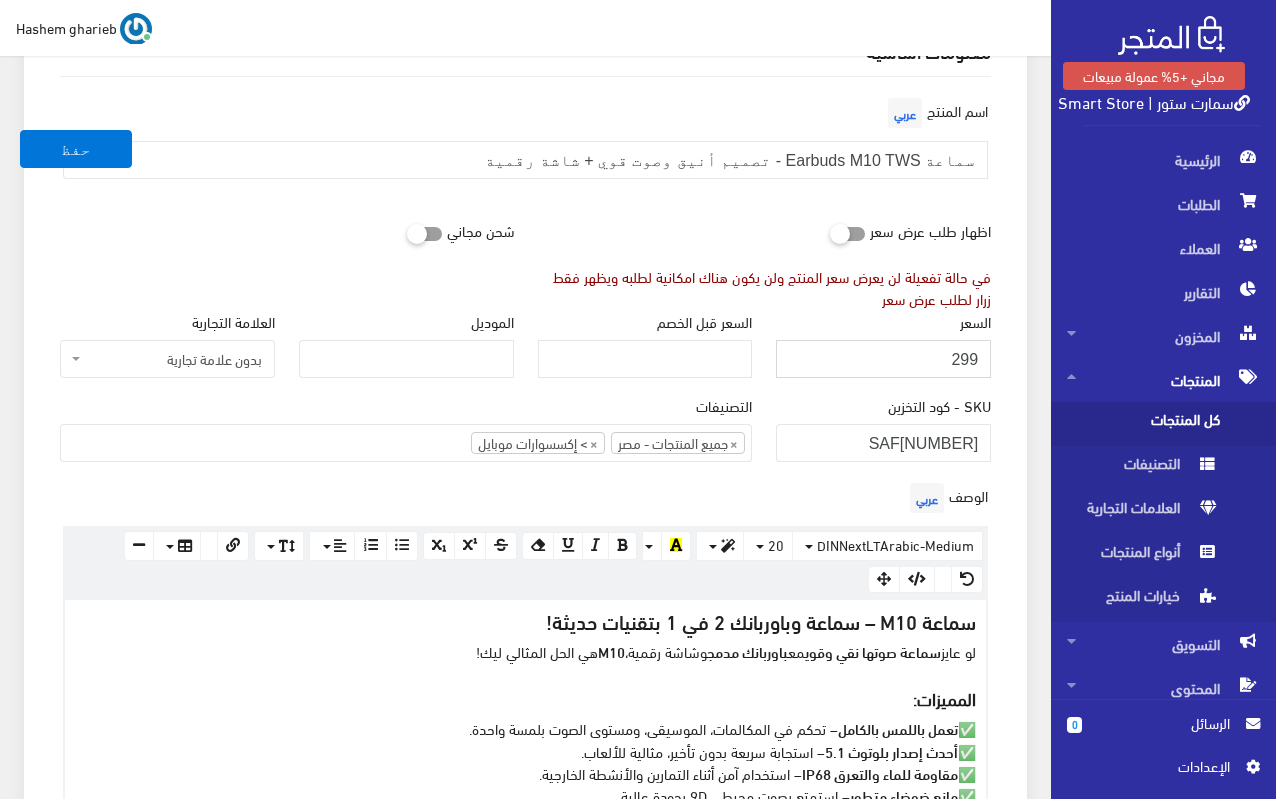 drag, startPoint x: 964, startPoint y: 356, endPoint x: 1010, endPoint y: 355, distance: 46.010868 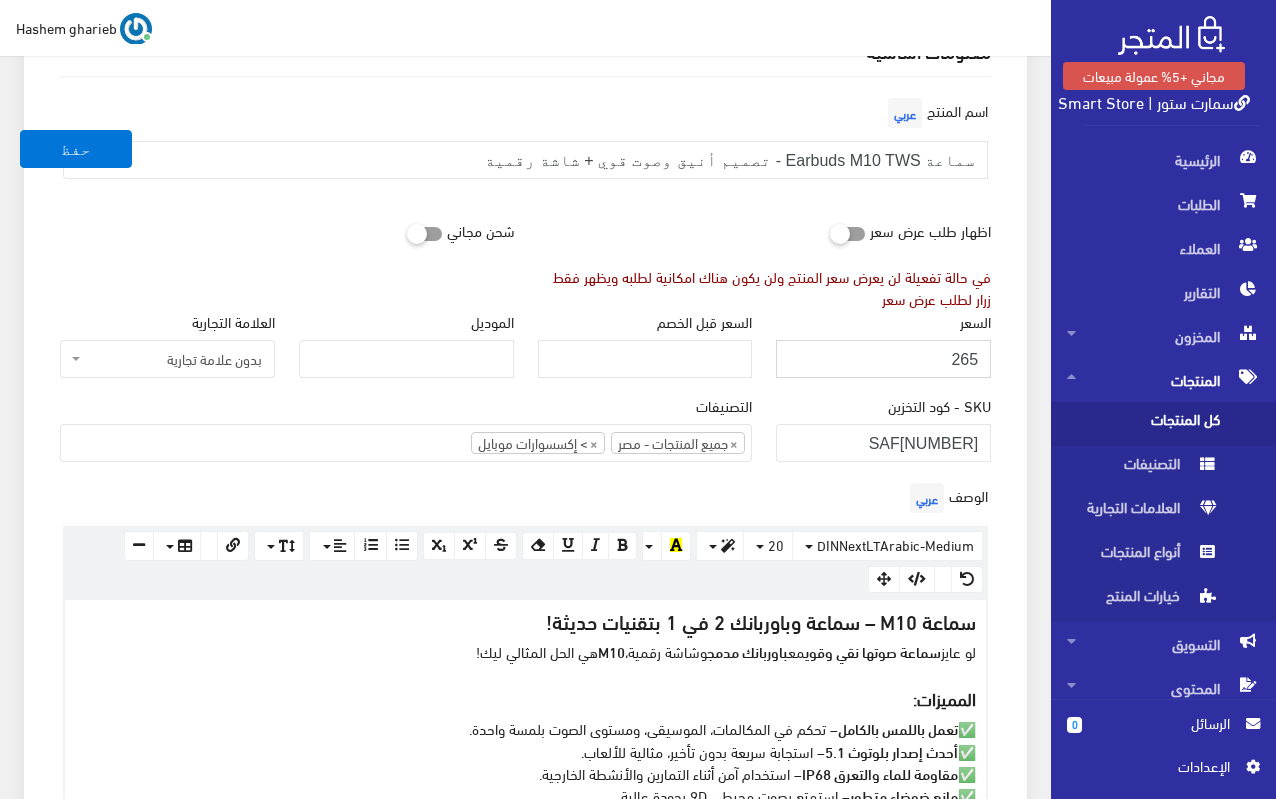 type on "265" 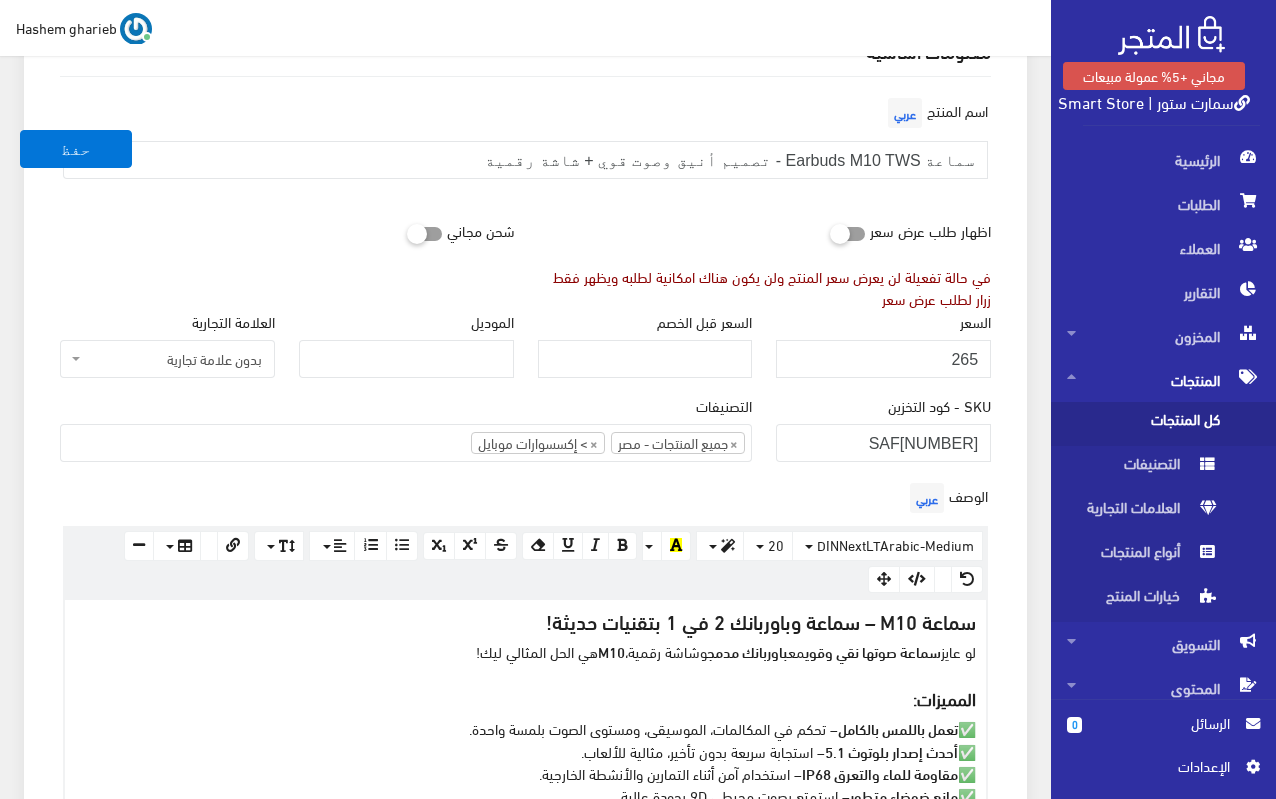 click on "معلومات أساسية
اسم المنتج  عربي
سماعة Earbuds M10 TWS - تصميم أنيق وصوت قوي + شاشة رقمية
اظهار طلب عرض سعر
في حالة تفعيلة لن يعرض سعر المنتج ولن يكون هناك امكانية لطلبه ويظهر فقط زرار لطلب عرض سعر" at bounding box center [525, 1066] 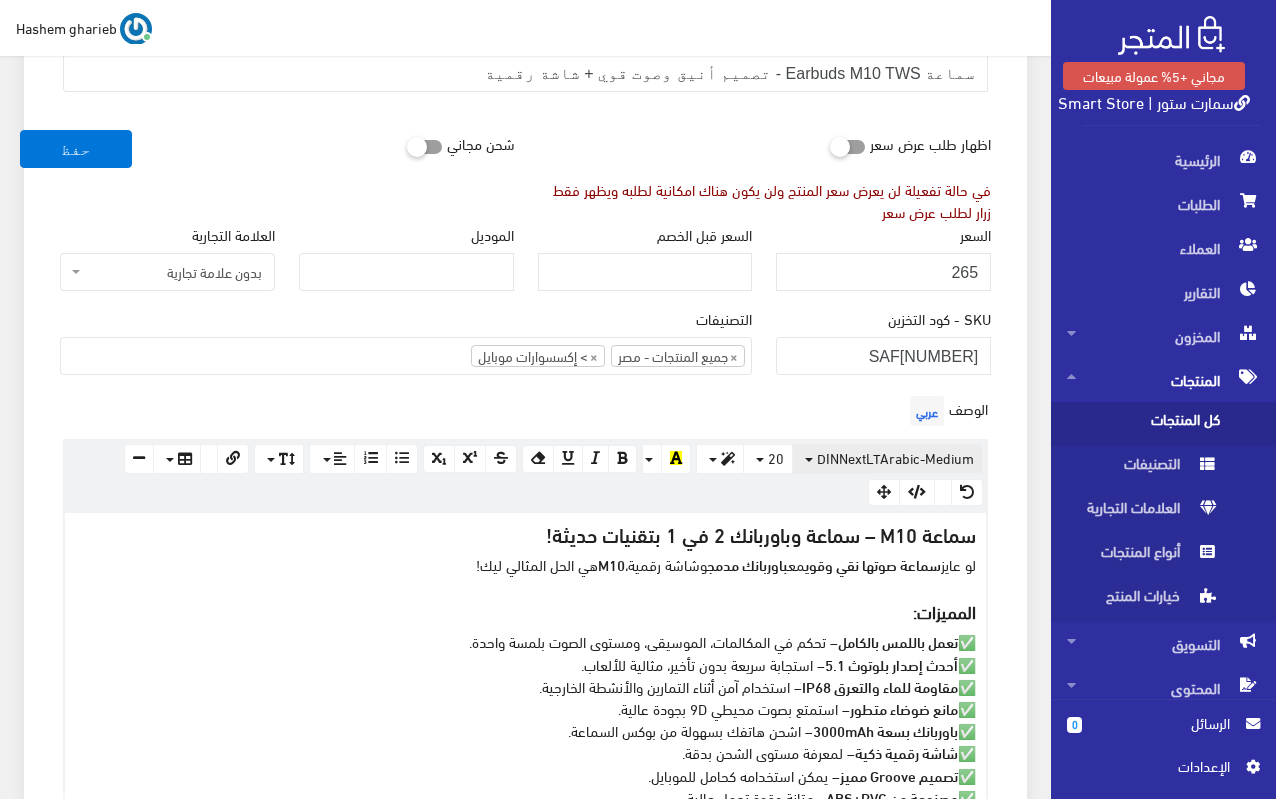 scroll, scrollTop: 300, scrollLeft: 0, axis: vertical 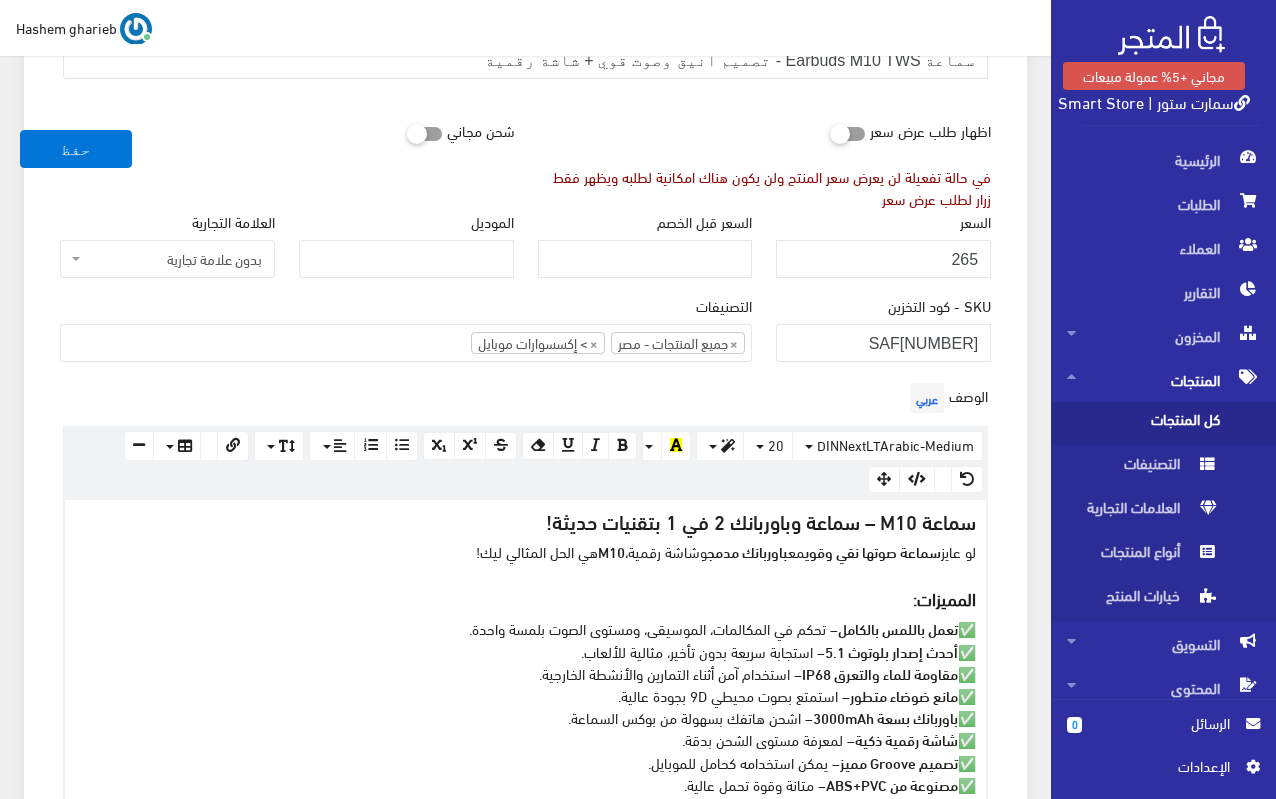 click on "معلومات أساسية
اسم المنتج  عربي
سماعة Earbuds M10 TWS - تصميم أنيق وصوت قوي + شاشة رقمية
اظهار طلب عرض سعر
شحن مجاني
السعر" at bounding box center [525, 978] 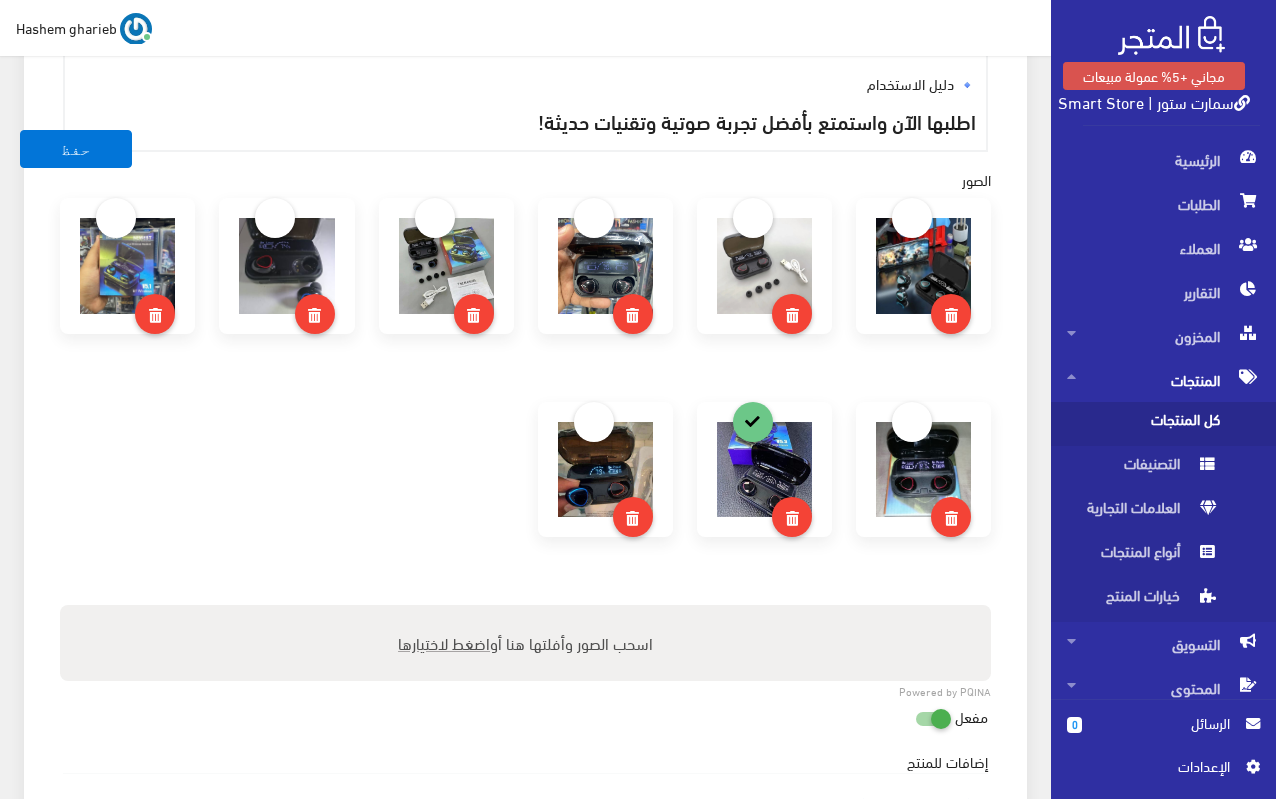 scroll, scrollTop: 1100, scrollLeft: 0, axis: vertical 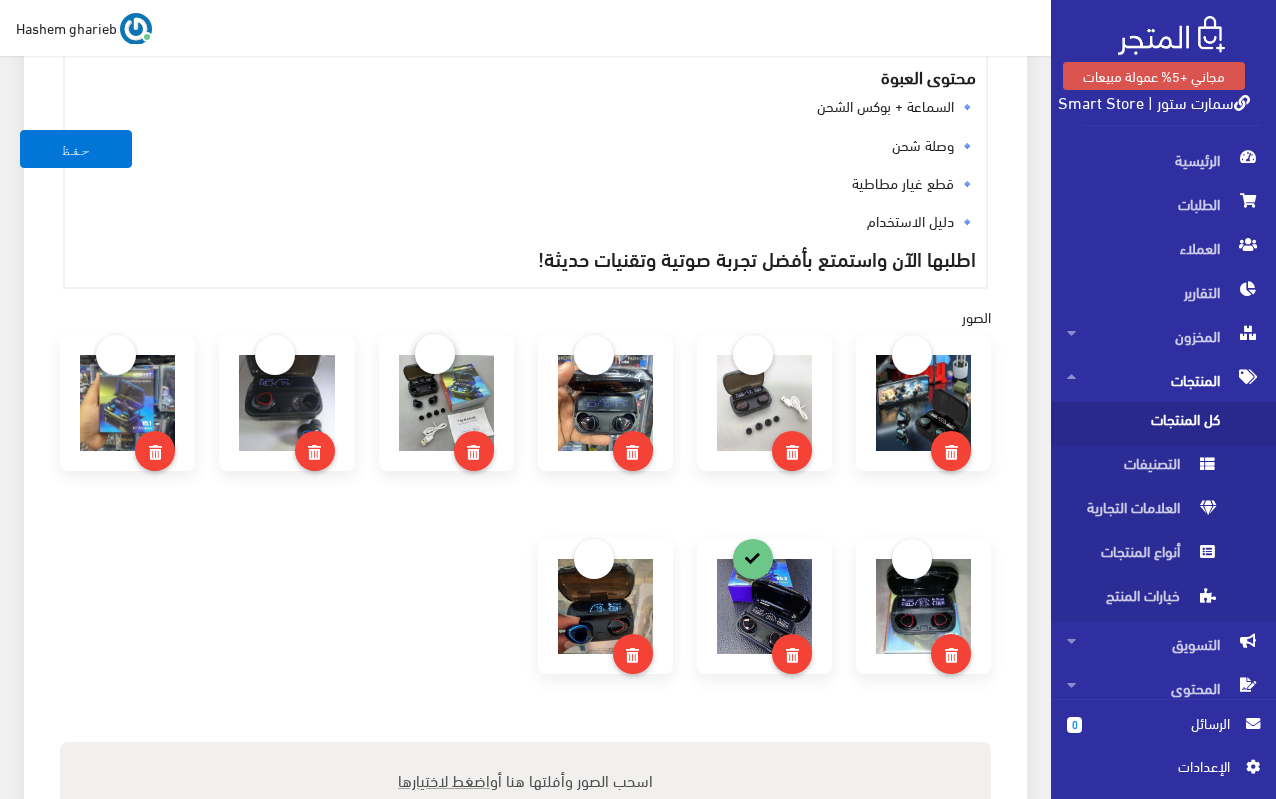 click at bounding box center [435, 354] 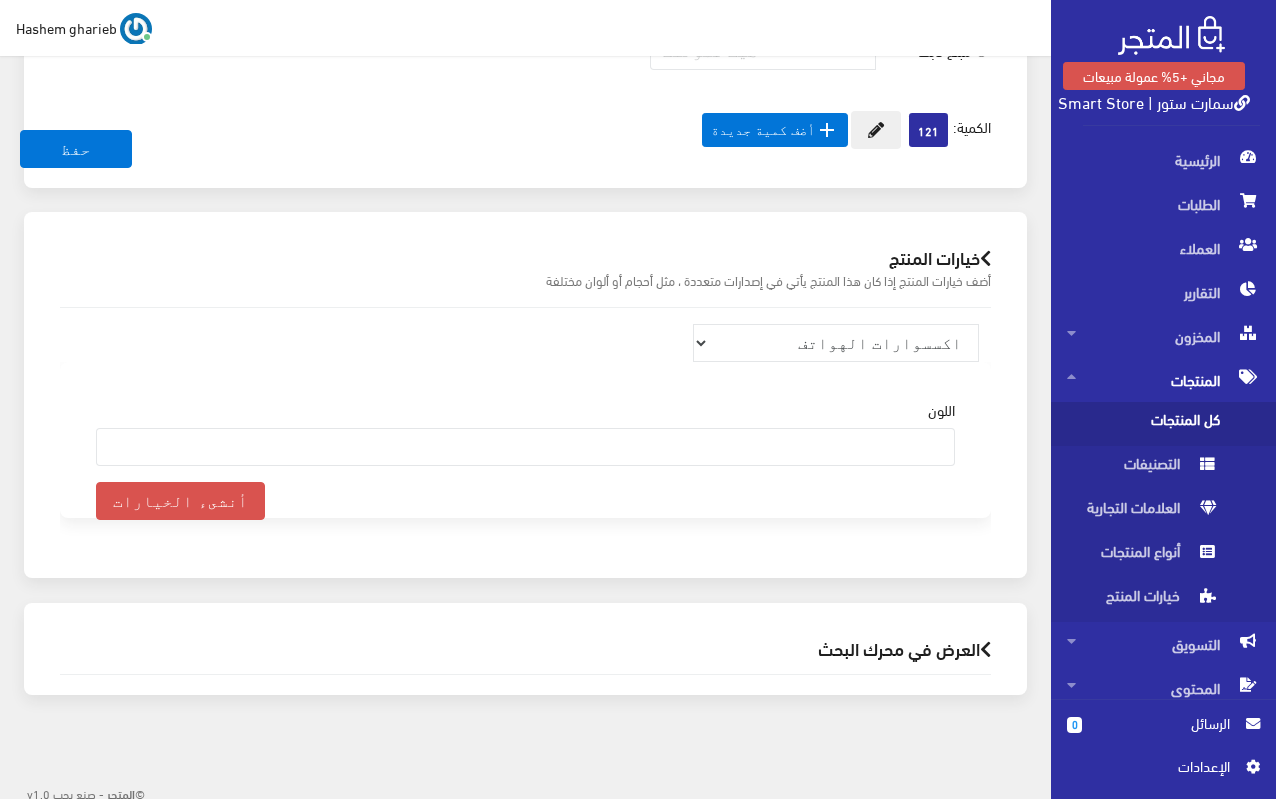 scroll, scrollTop: 2145, scrollLeft: 0, axis: vertical 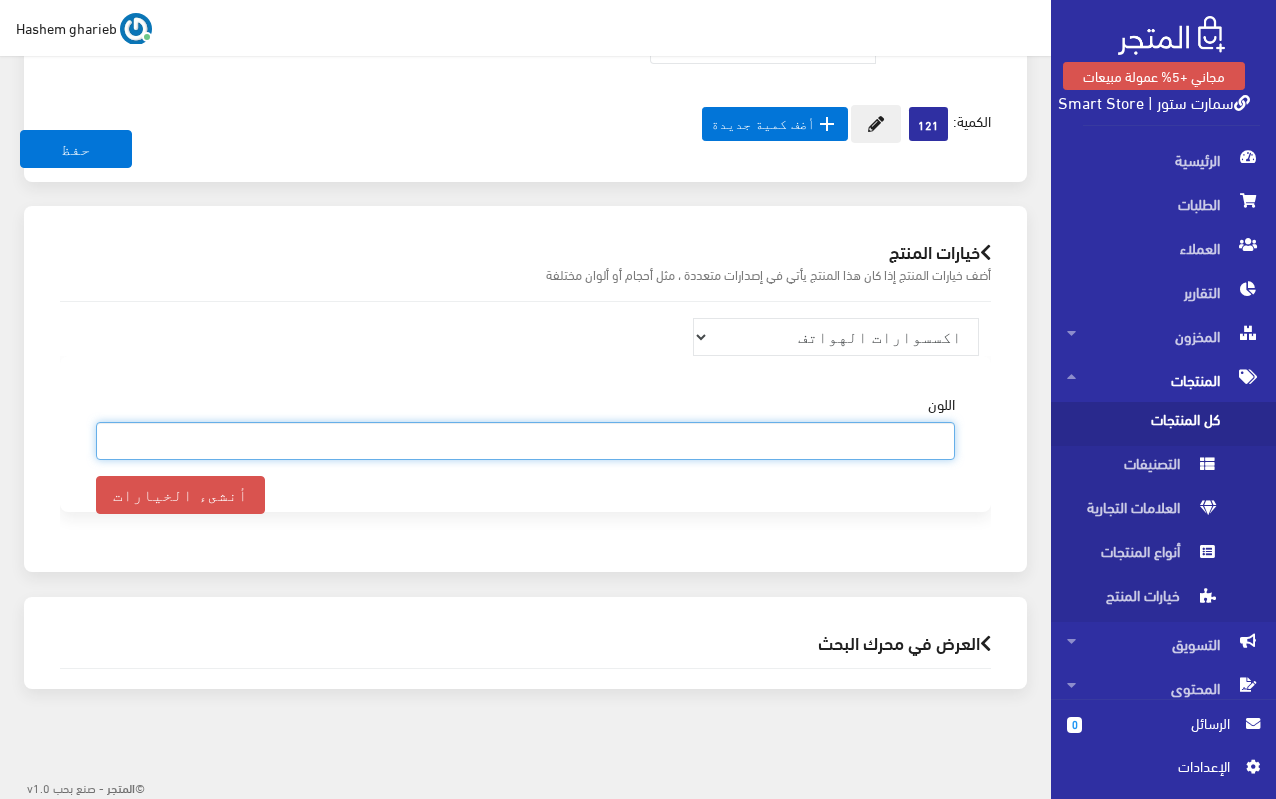 click at bounding box center (525, 439) 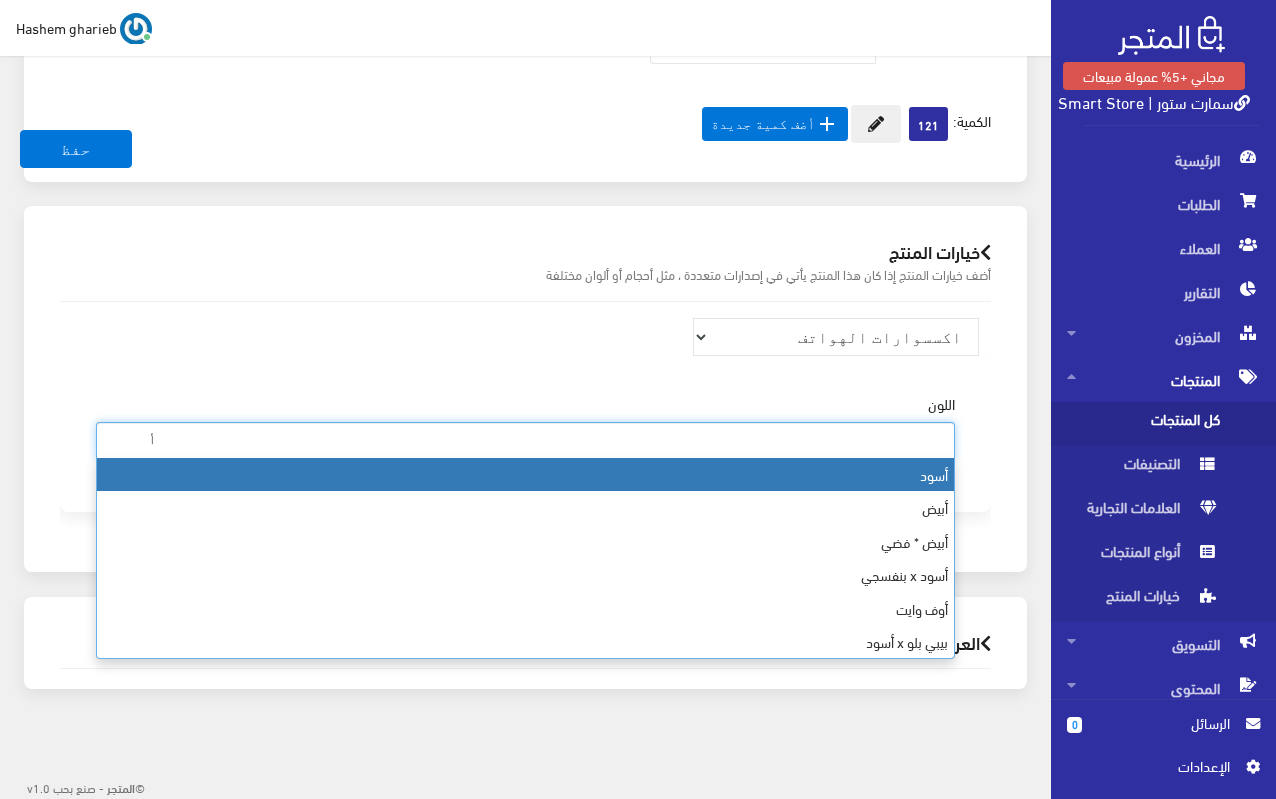 type on "أ" 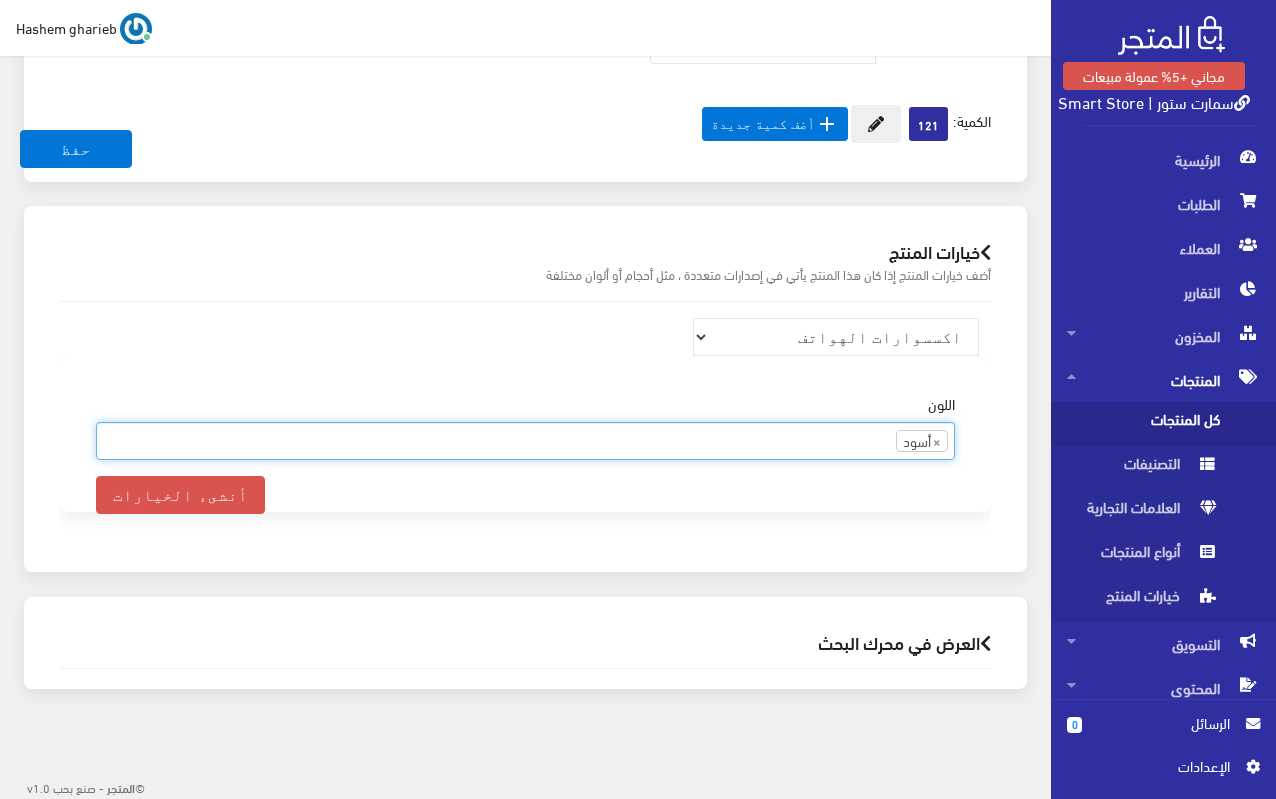 scroll, scrollTop: 888, scrollLeft: 0, axis: vertical 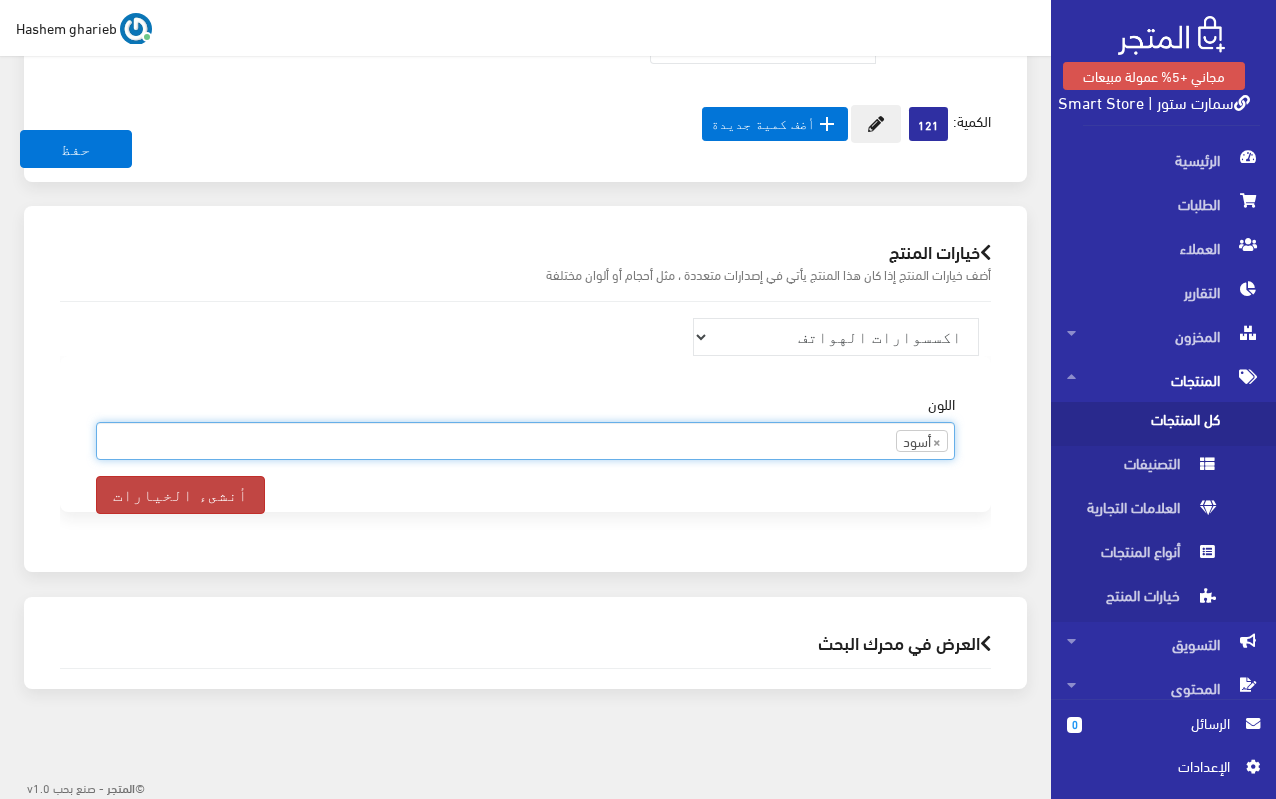 click on "أنشىء الخيارات" at bounding box center (180, 495) 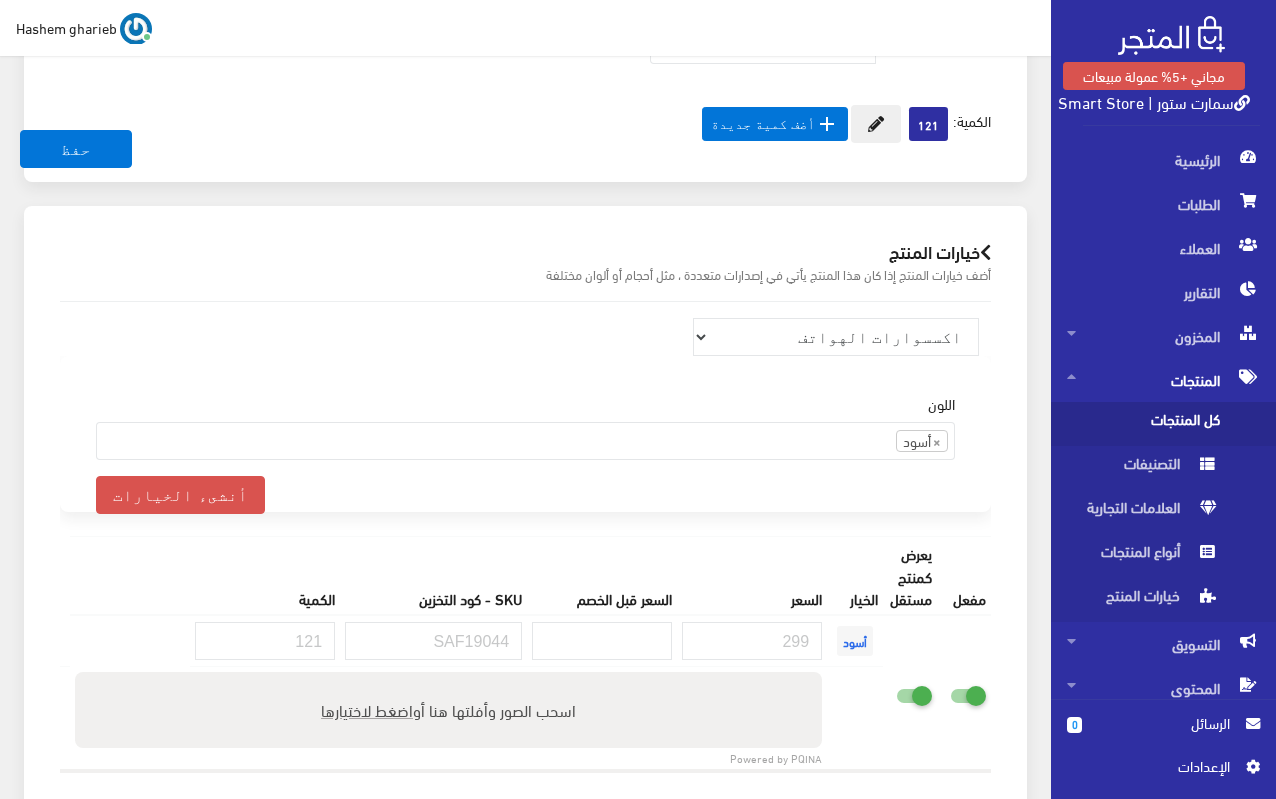 click at bounding box center [878, 691] 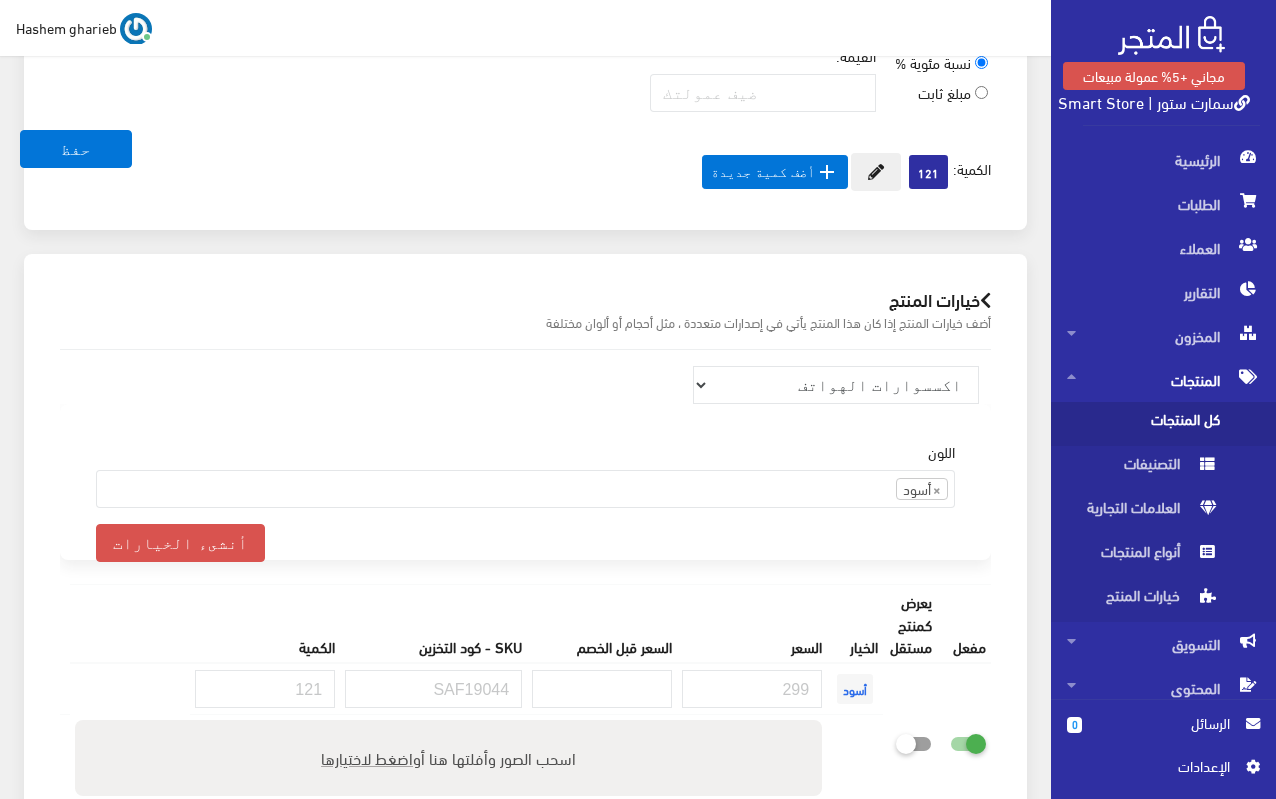 scroll, scrollTop: 2398, scrollLeft: 0, axis: vertical 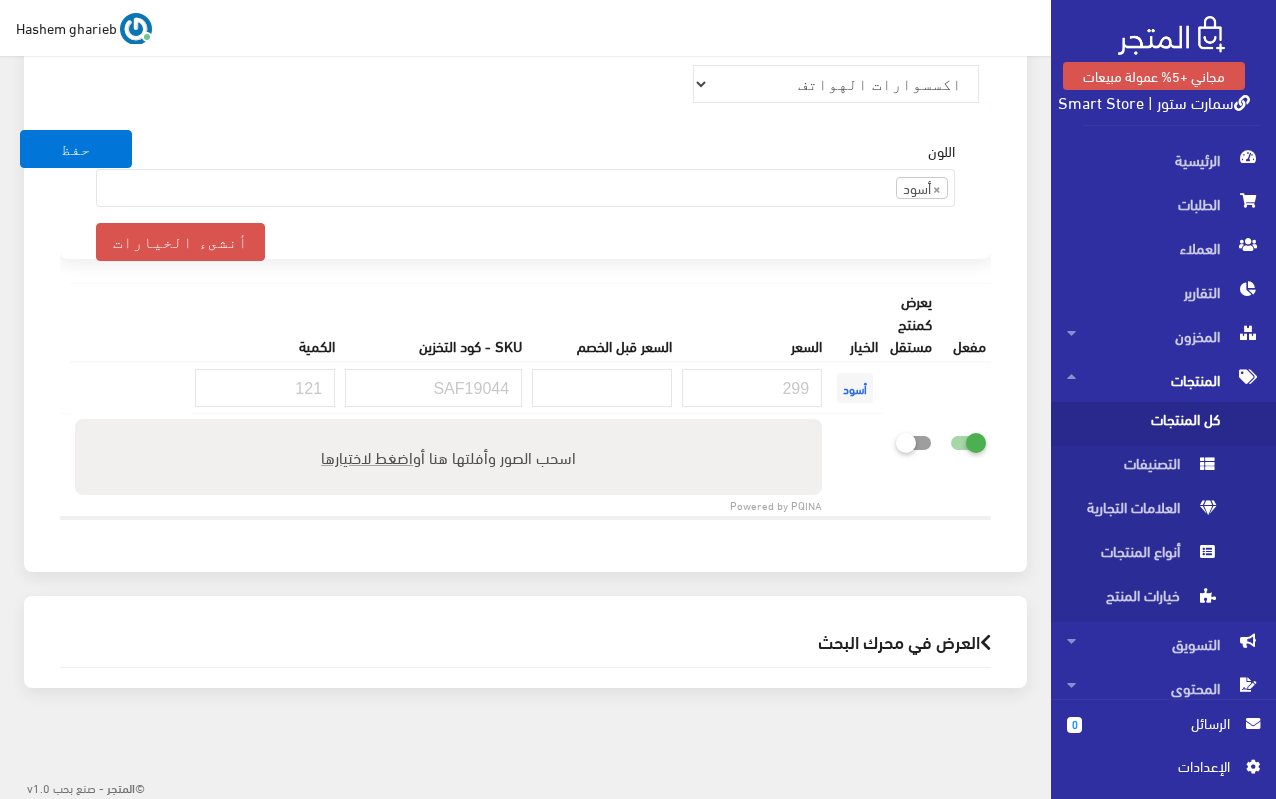 click on "العرض في محرك البحث" at bounding box center (525, 641) 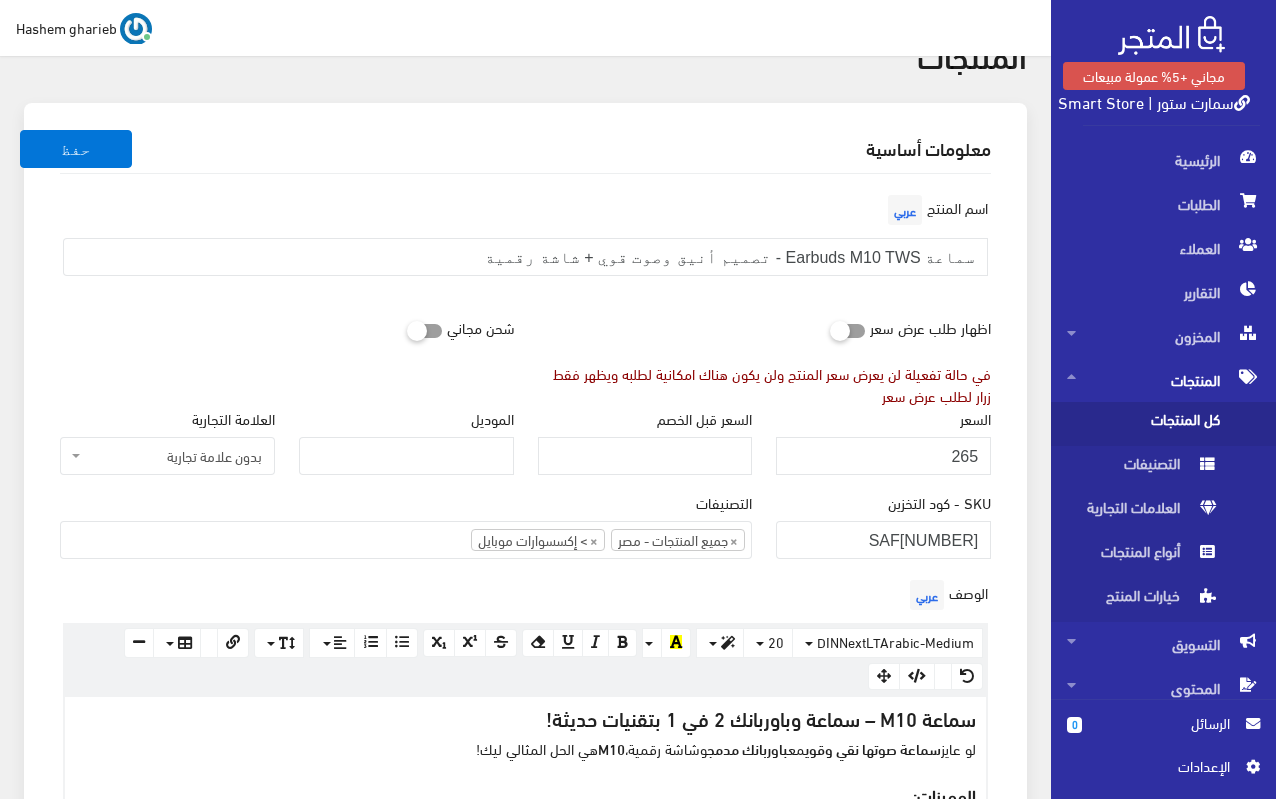 scroll, scrollTop: 0, scrollLeft: 0, axis: both 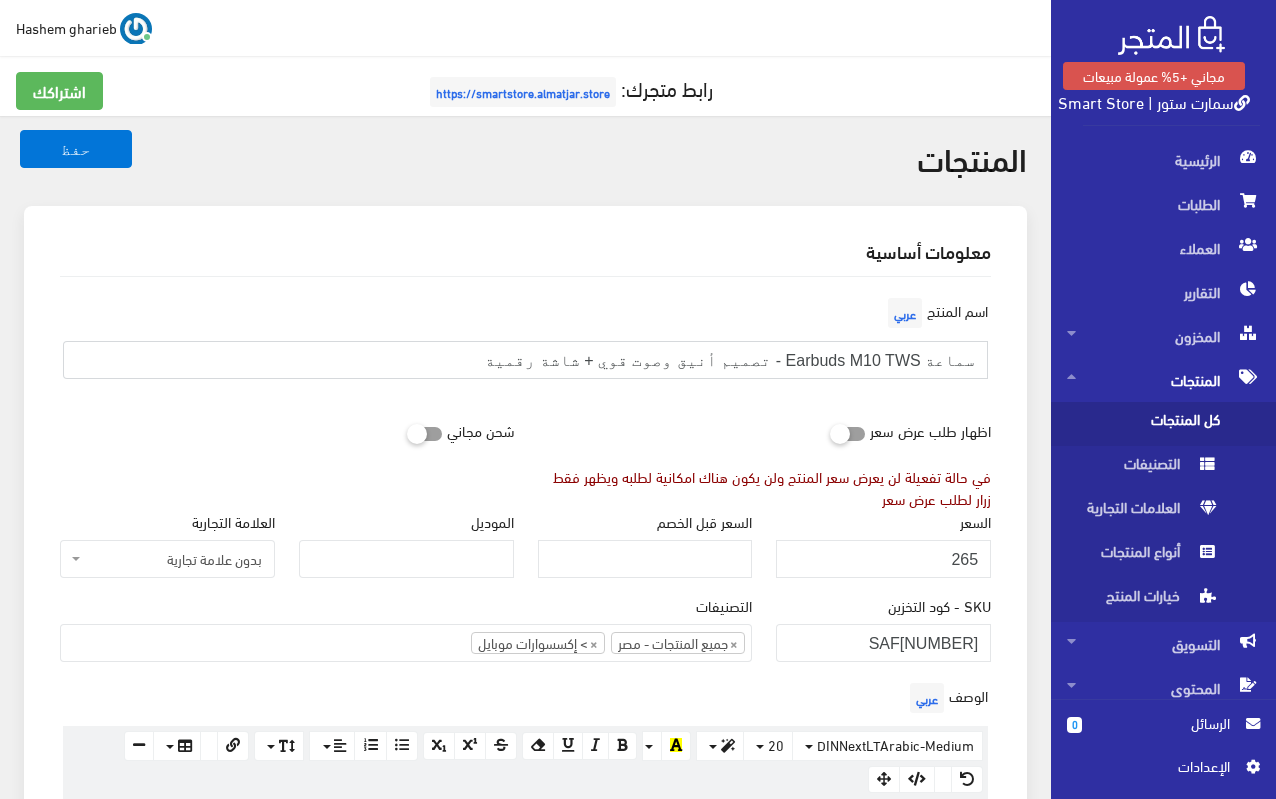 drag, startPoint x: 435, startPoint y: 362, endPoint x: 991, endPoint y: 358, distance: 556.0144 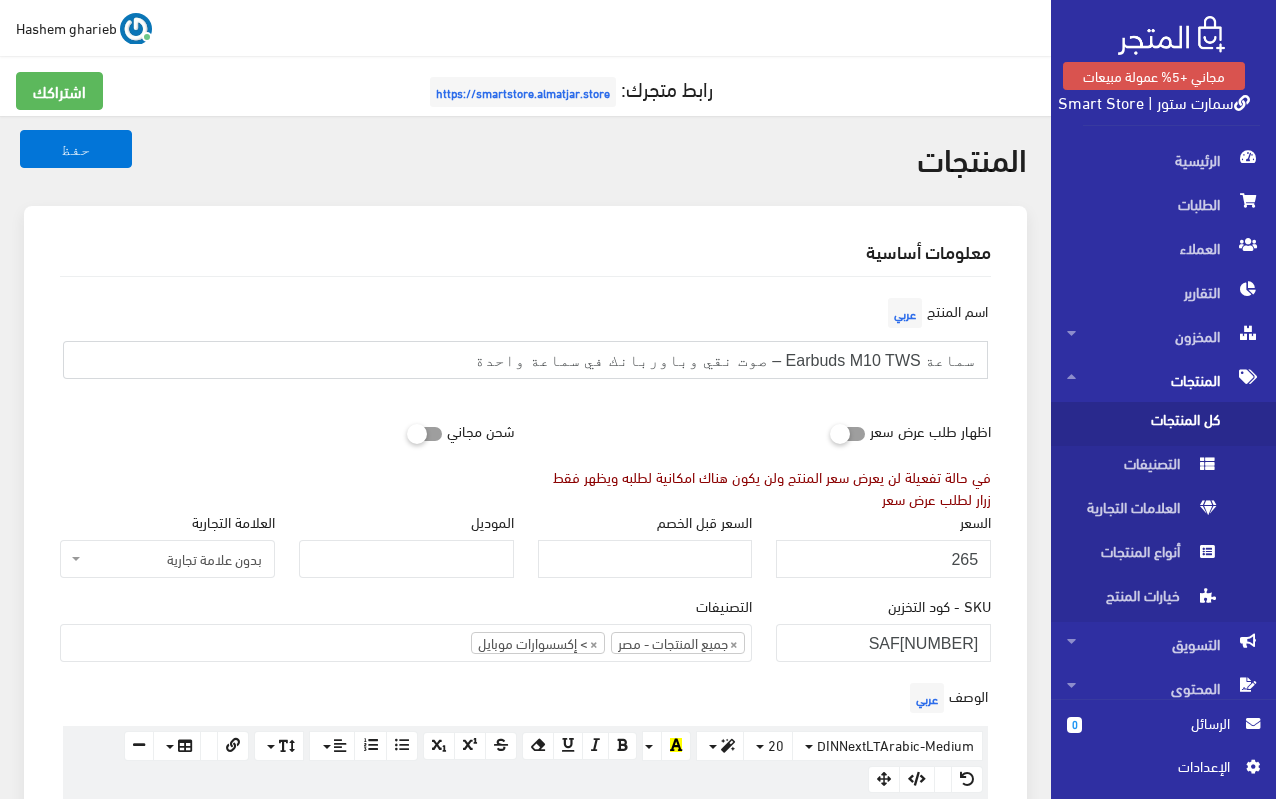 type on "سماعة Earbuds M10 TWS – صوت نقي وباوربانك في سماعة واحدة" 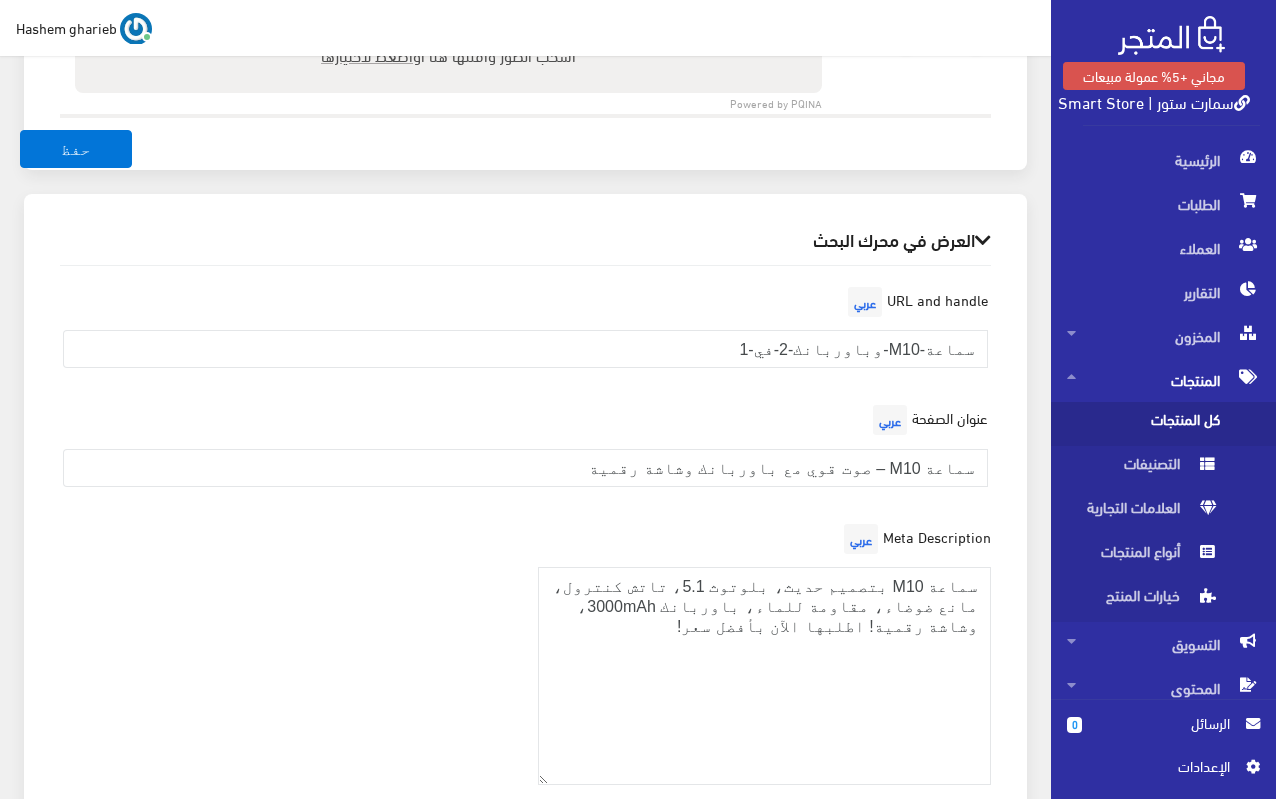 scroll, scrollTop: 2900, scrollLeft: 0, axis: vertical 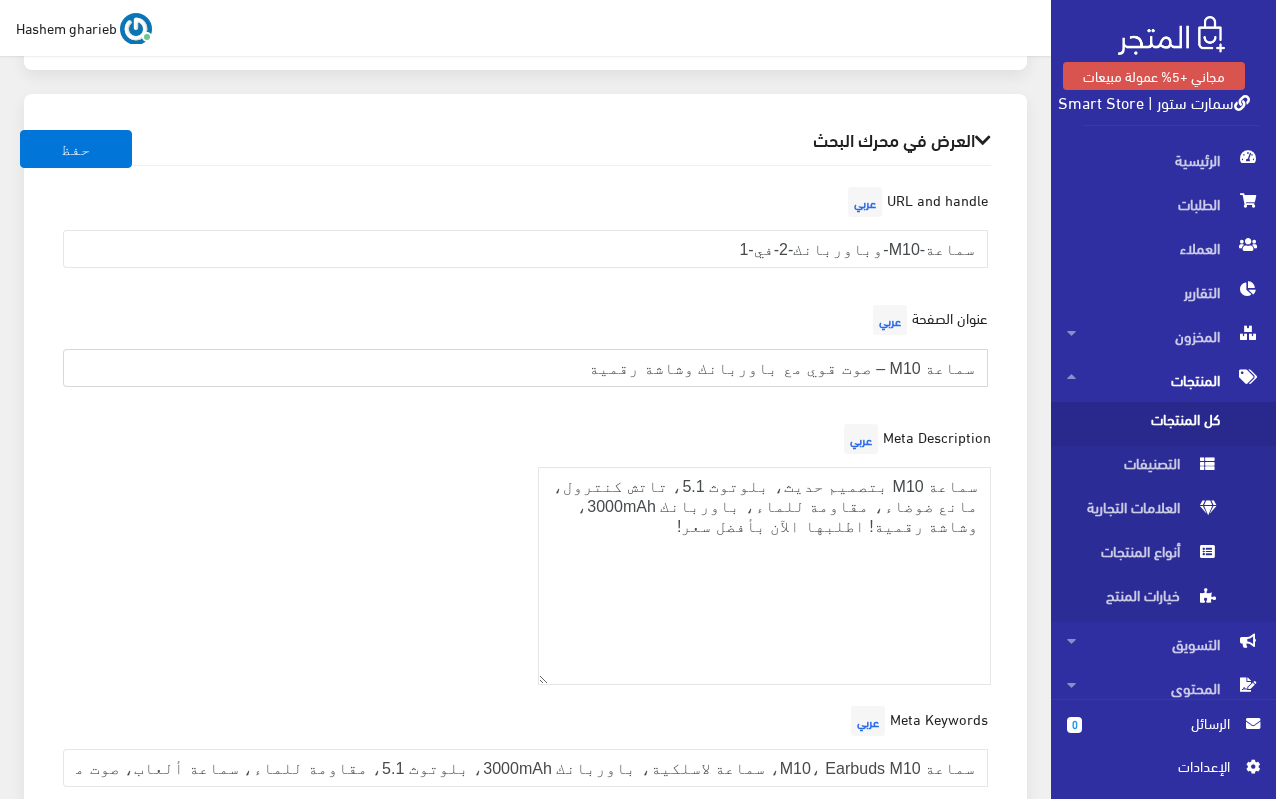 drag, startPoint x: 591, startPoint y: 363, endPoint x: 1021, endPoint y: 355, distance: 430.0744 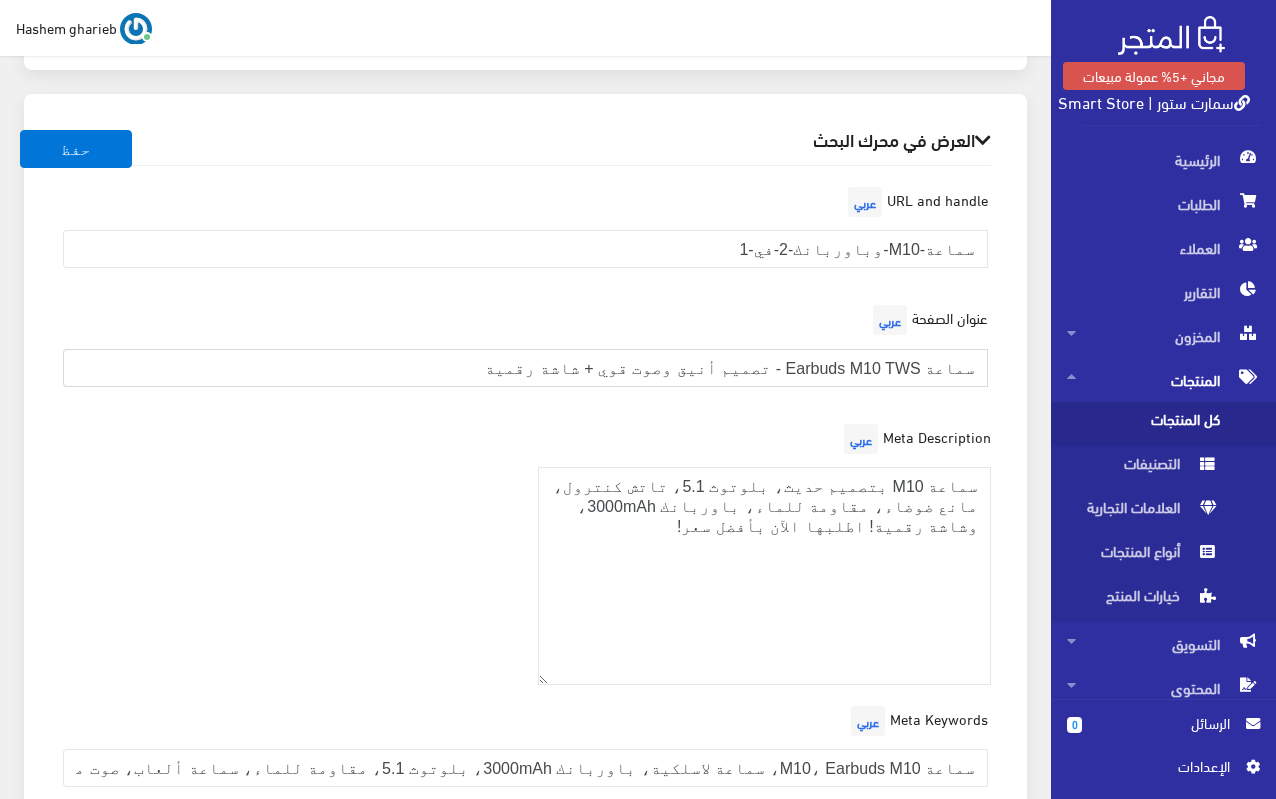 type on "سماعة Earbuds M10 TWS - تصميم أنيق وصوت قوي + شاشة رقمية" 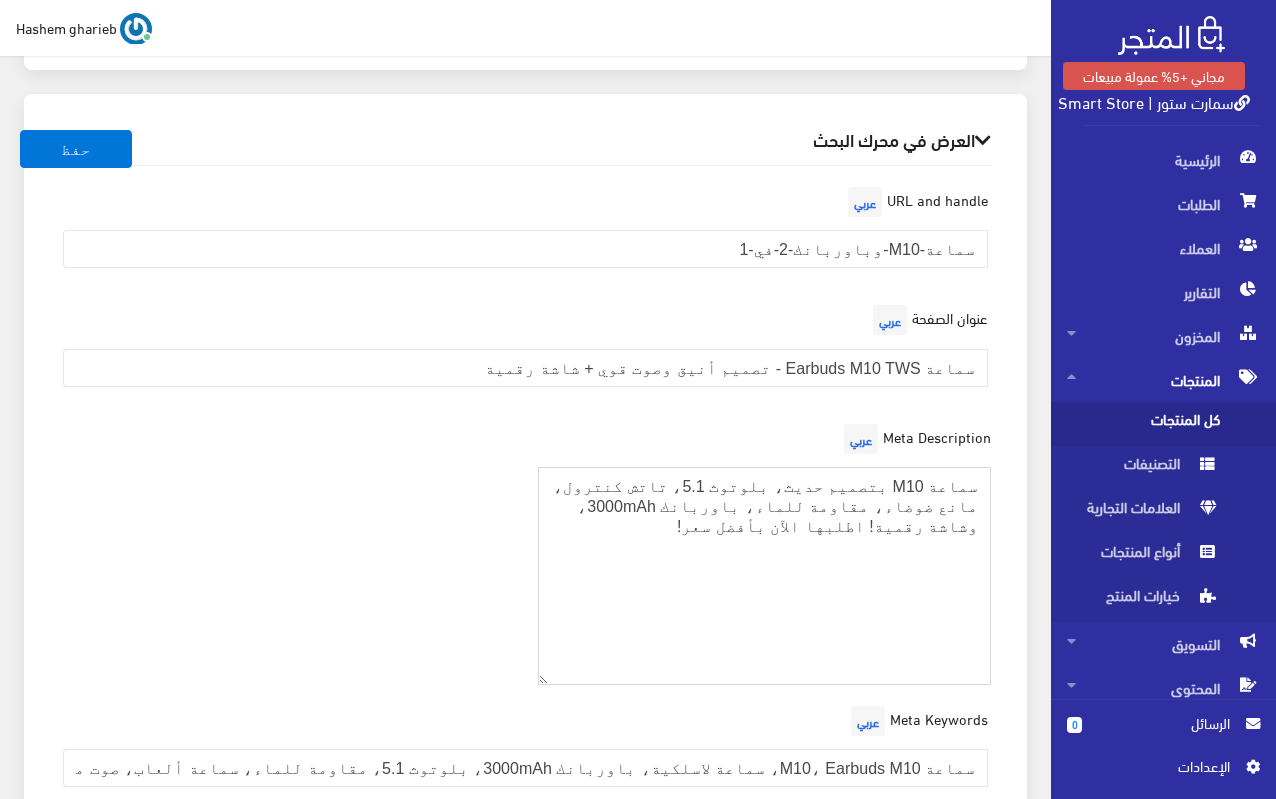 drag, startPoint x: 802, startPoint y: 569, endPoint x: 1063, endPoint y: 432, distance: 294.7711 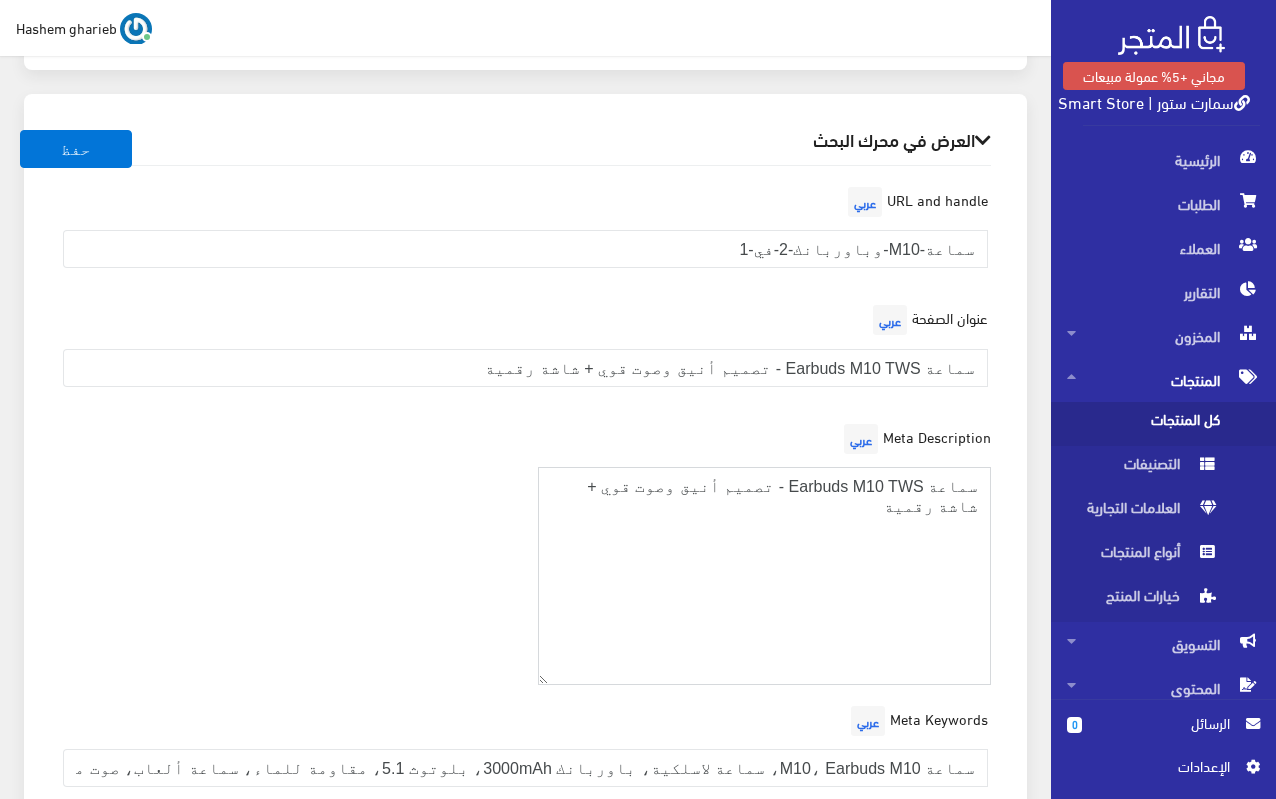 click on "سماعة M10 بتصميم حديث، بلوتوث 5.1، تاتش كنترول، مانع ضوضاء، مقاومة للماء، باوربانك 3000mAh، وشاشة رقمية! اطلبها الآن بأفضل سعر!" at bounding box center (765, 576) 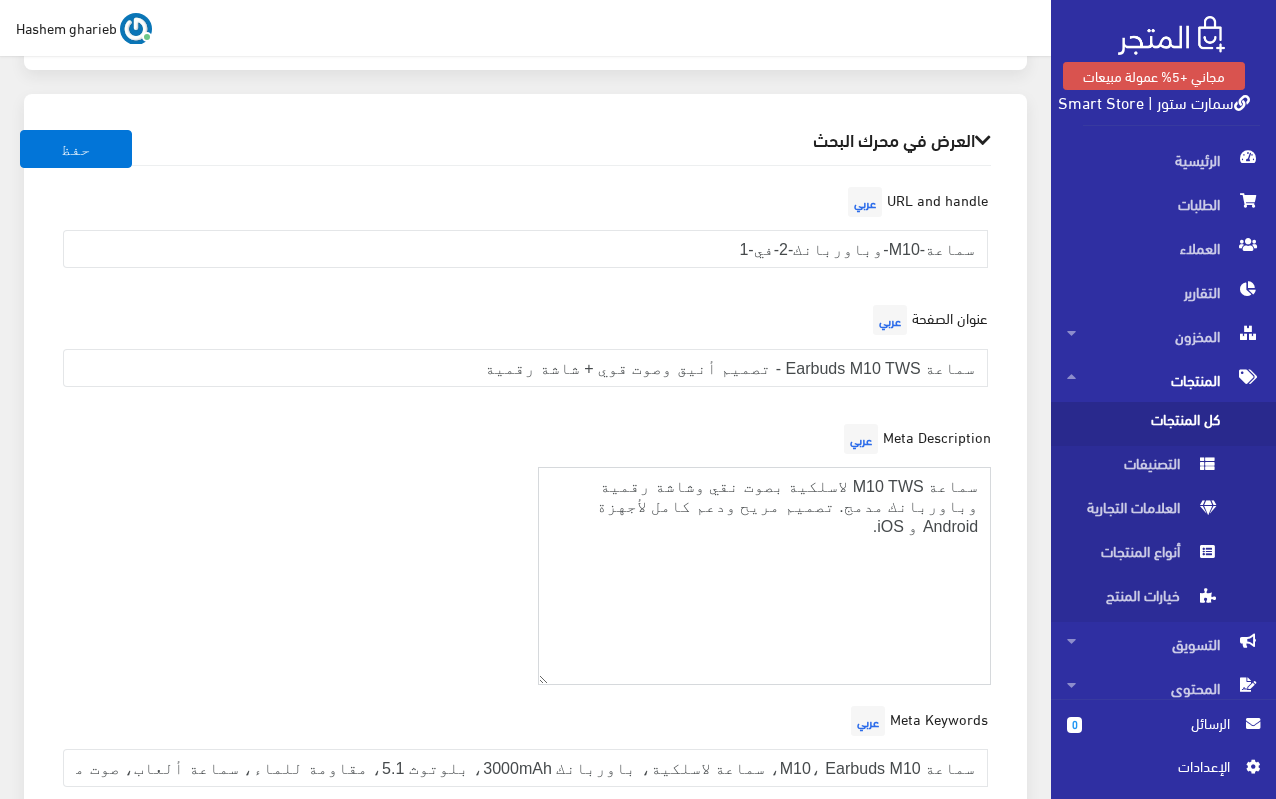 type on "سماعة M10 TWS لاسلكية بصوت نقي وشاشة رقمية وباوربانك مدمج. تصميم مريح ودعم كامل لأجهزة Android و iOS." 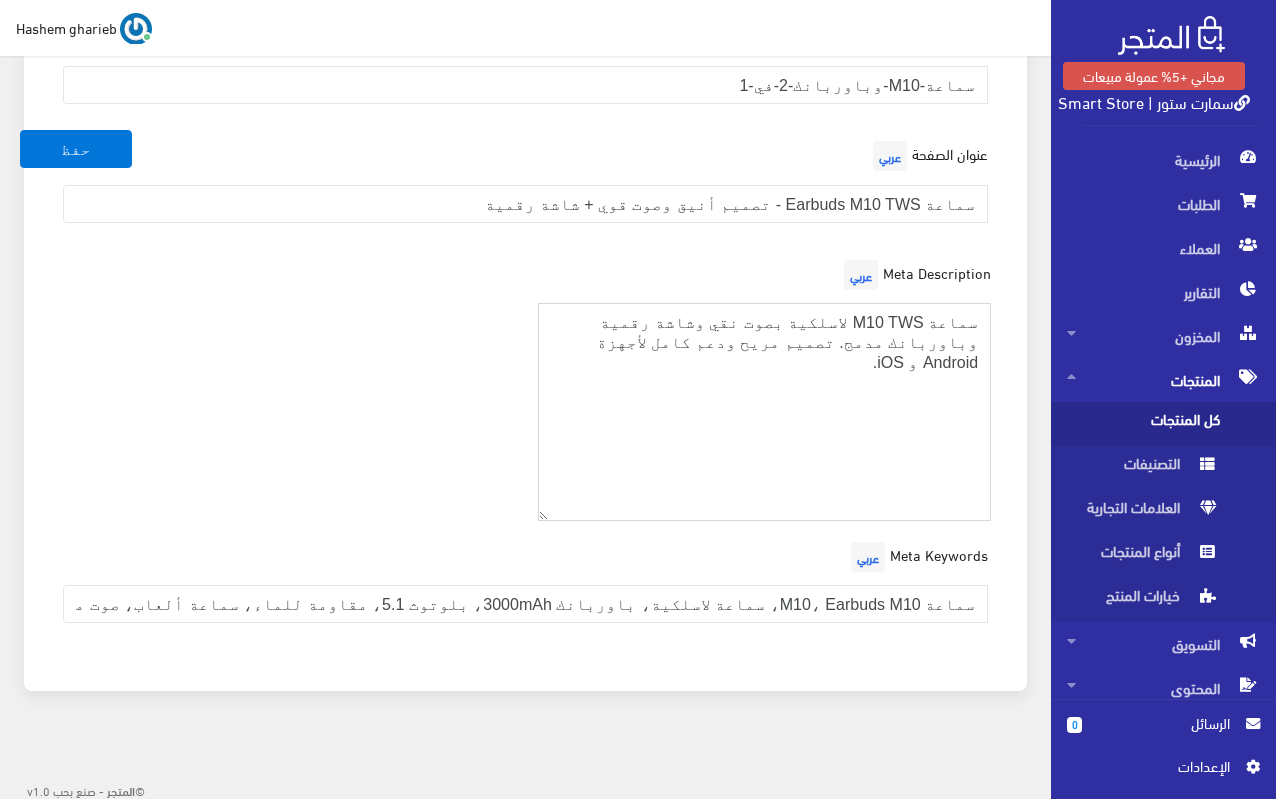 scroll, scrollTop: 3067, scrollLeft: 0, axis: vertical 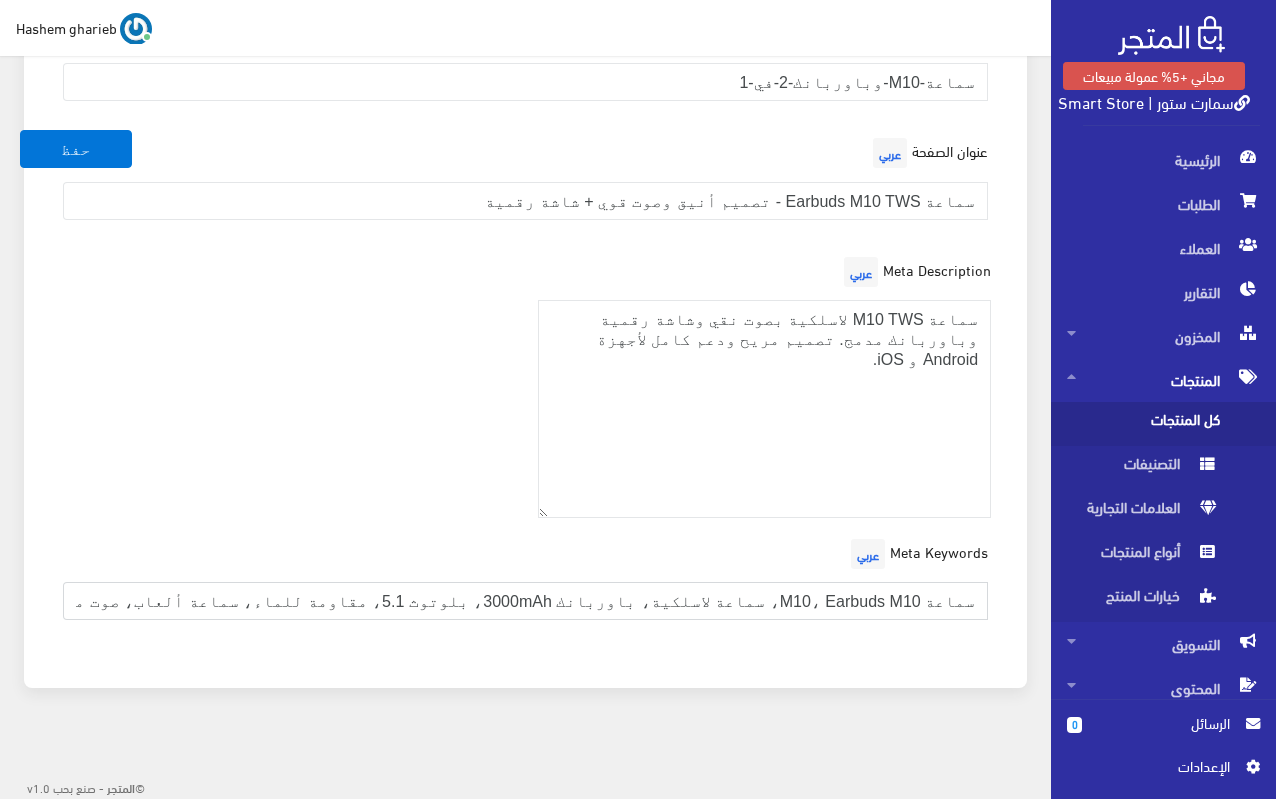 click on "سماعة M10، Earbuds M10، سماعة لاسلكية، باوربانك 3000mAh، بلوتوث 5.1، مقاومة للماء، سماعة ألعاب، صوت محيطي 9D" at bounding box center [525, 601] 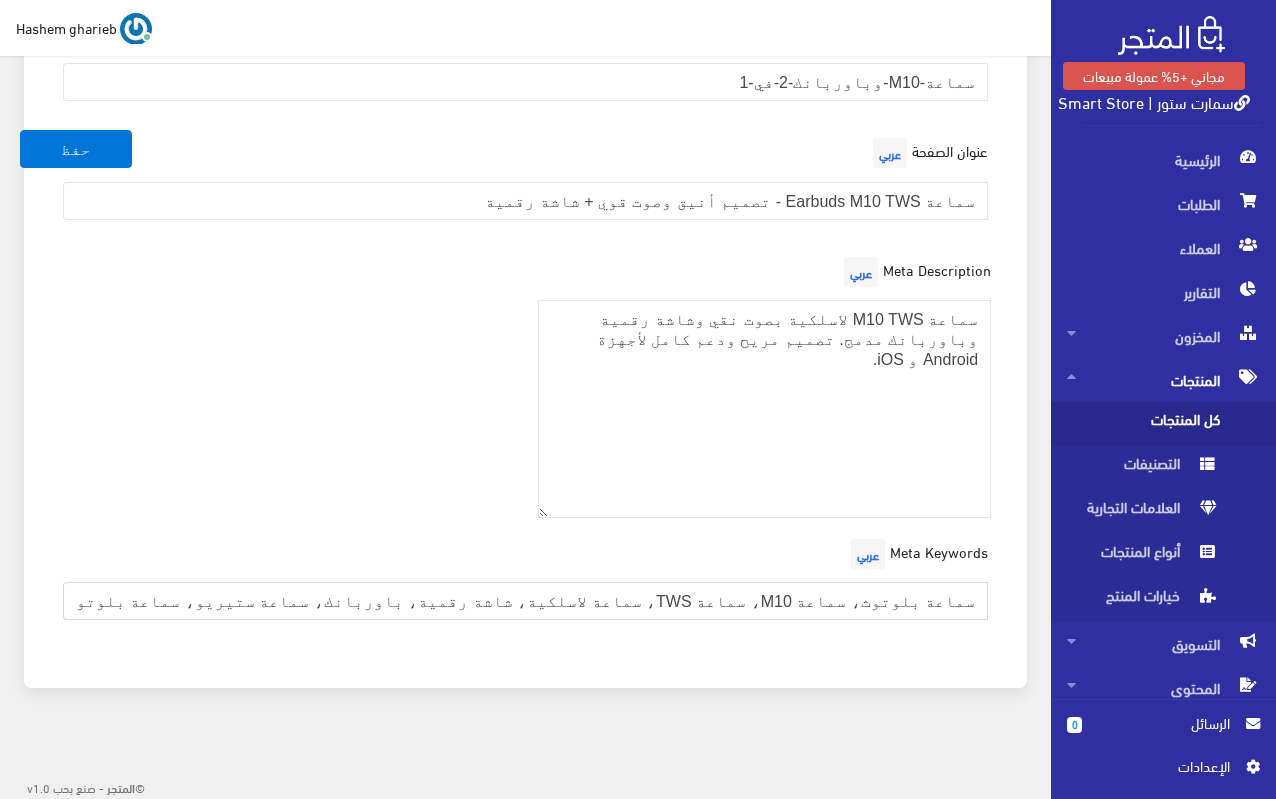 type on "سماعة بلوتوث، سماعة M10، سماعة TWS، سماعة لاسلكية، شاشة رقمية، باوربانك، سماعة ستيريو، سماعة بلوتوث للموبايل، سماعة خفيفة" 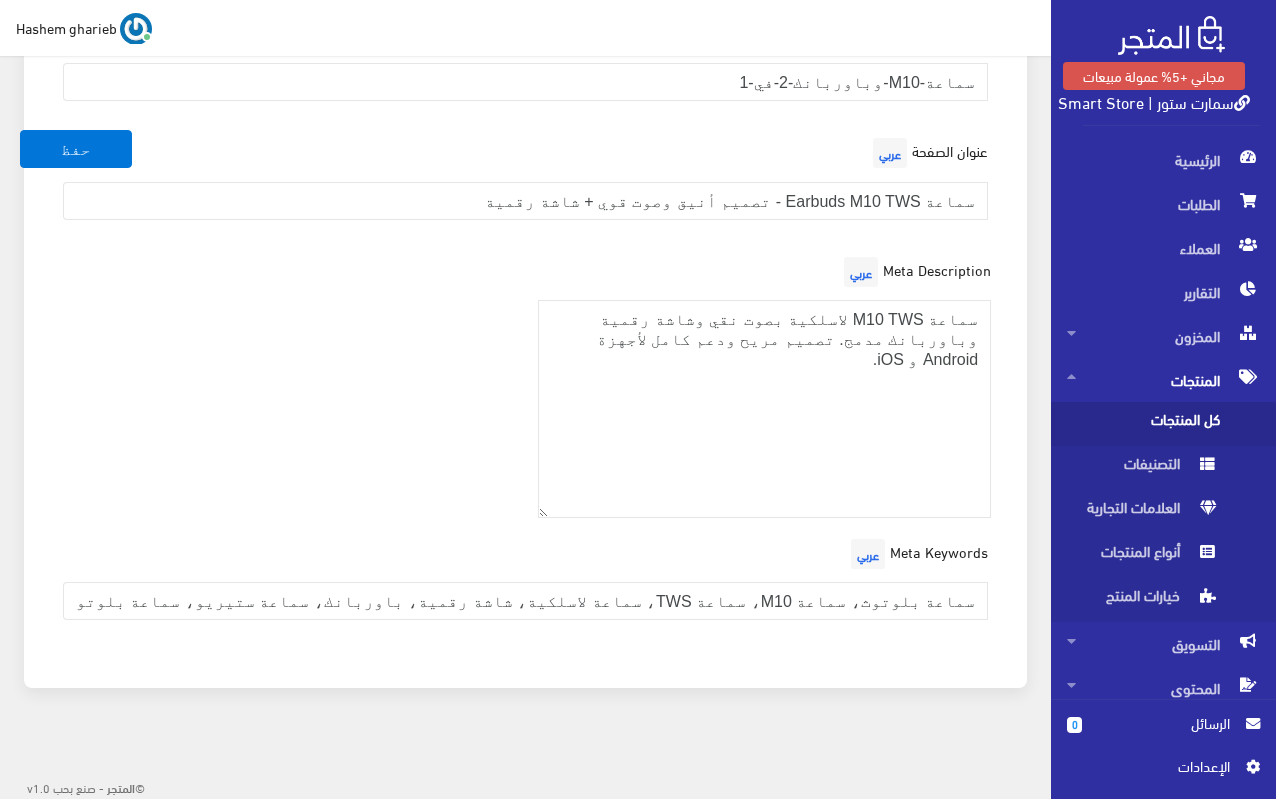 click on "Meta Description  عربي
سماعة M10 بتصميم حديث، بلوتوث 5.1، تاتش كنترول، مانع ضوضاء، مقاومة للماء، باوربانك 3000mAh، وشاشة رقمية! اطلبها الآن بأفضل سعر!" at bounding box center (525, 393) 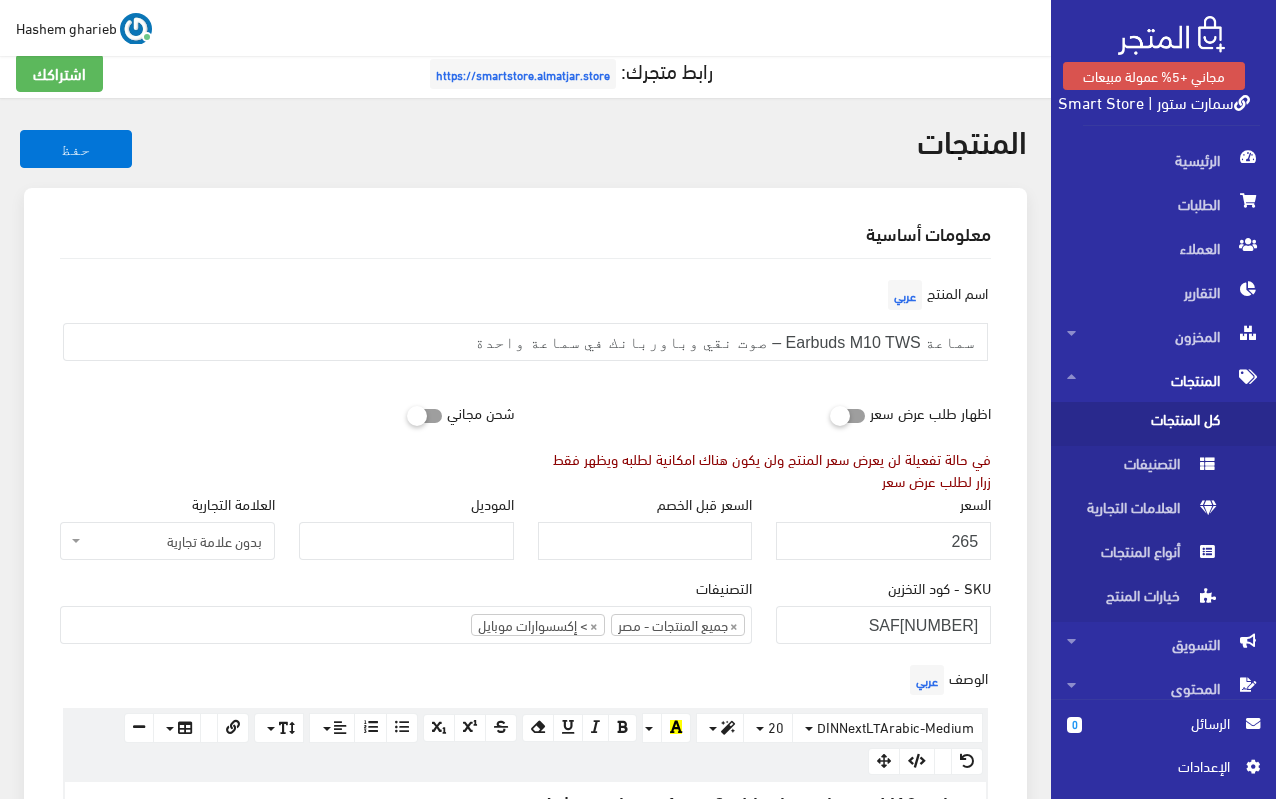 scroll, scrollTop: 0, scrollLeft: 0, axis: both 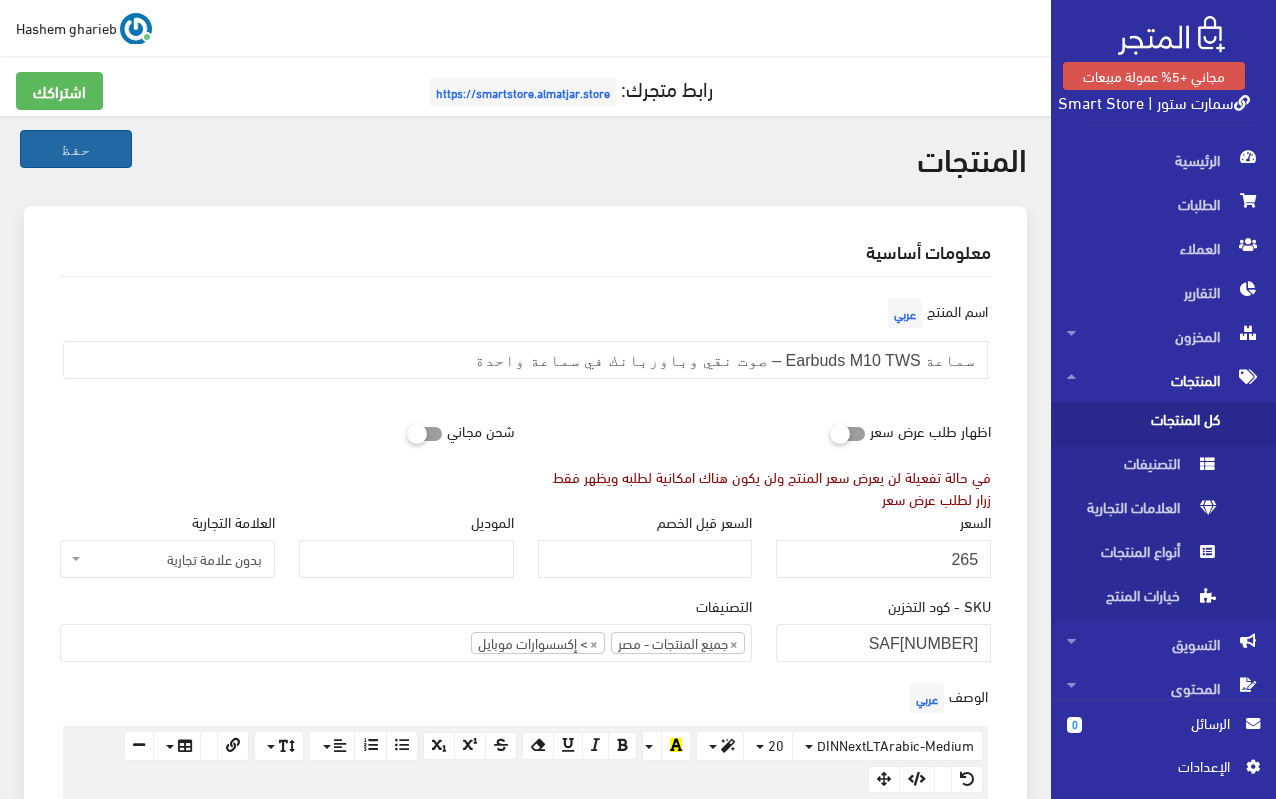 click on "حفظ" at bounding box center (76, 149) 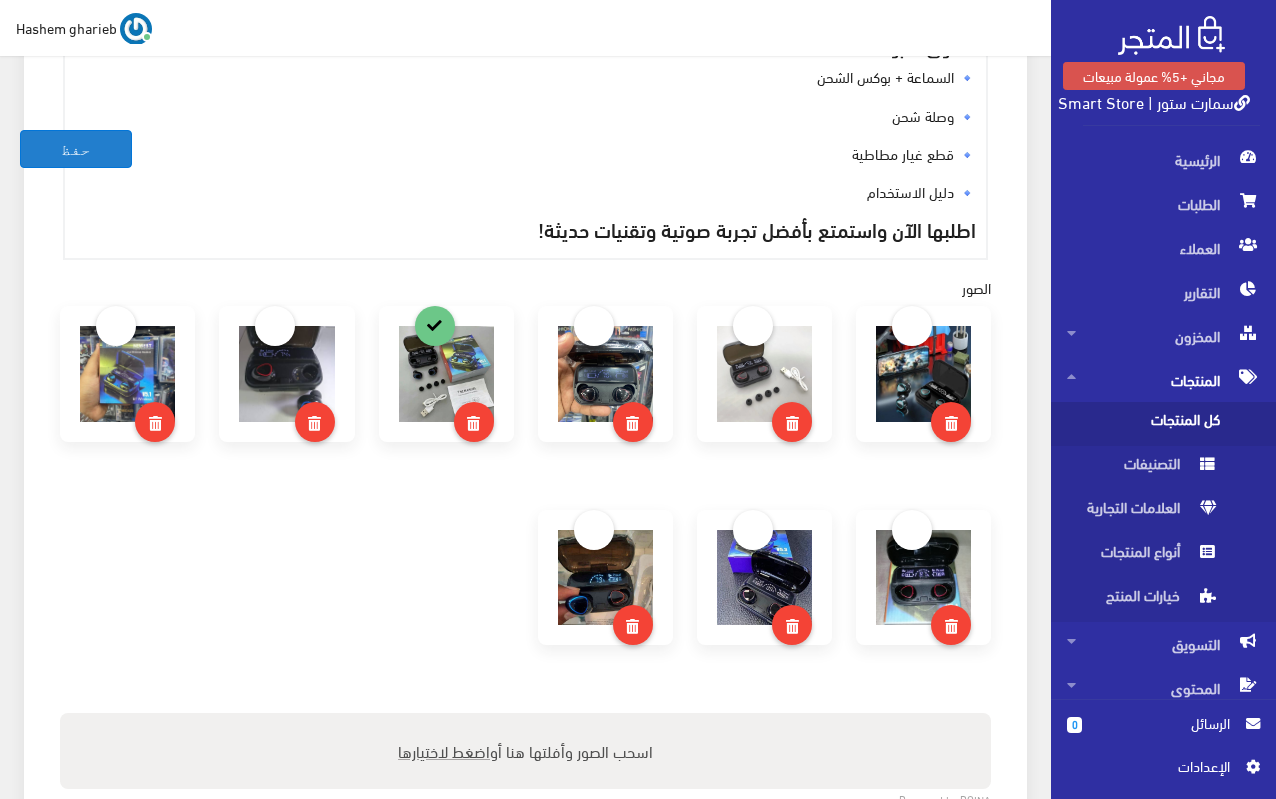 scroll, scrollTop: 1100, scrollLeft: 0, axis: vertical 